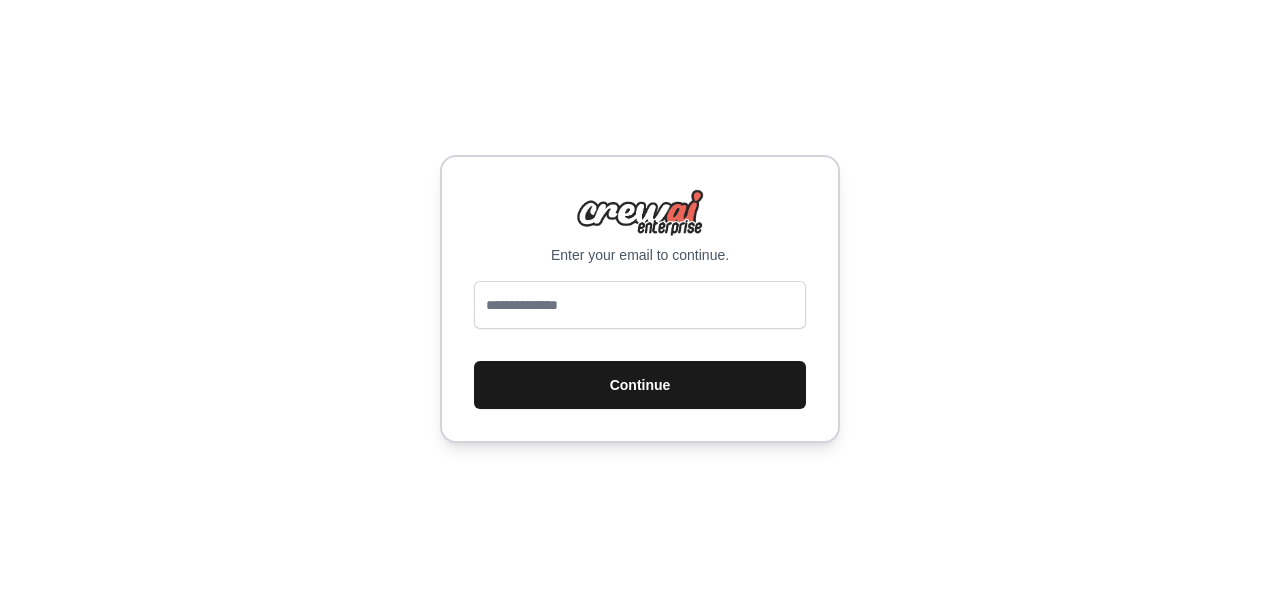 click on "Continue" at bounding box center (640, 385) 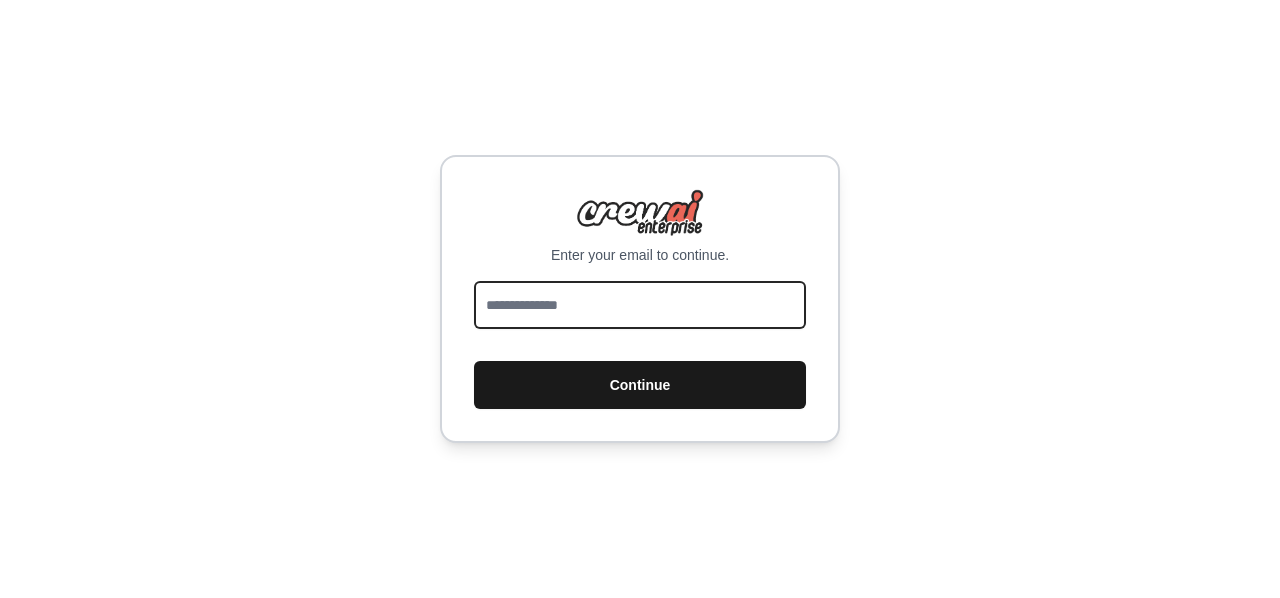 type on "**********" 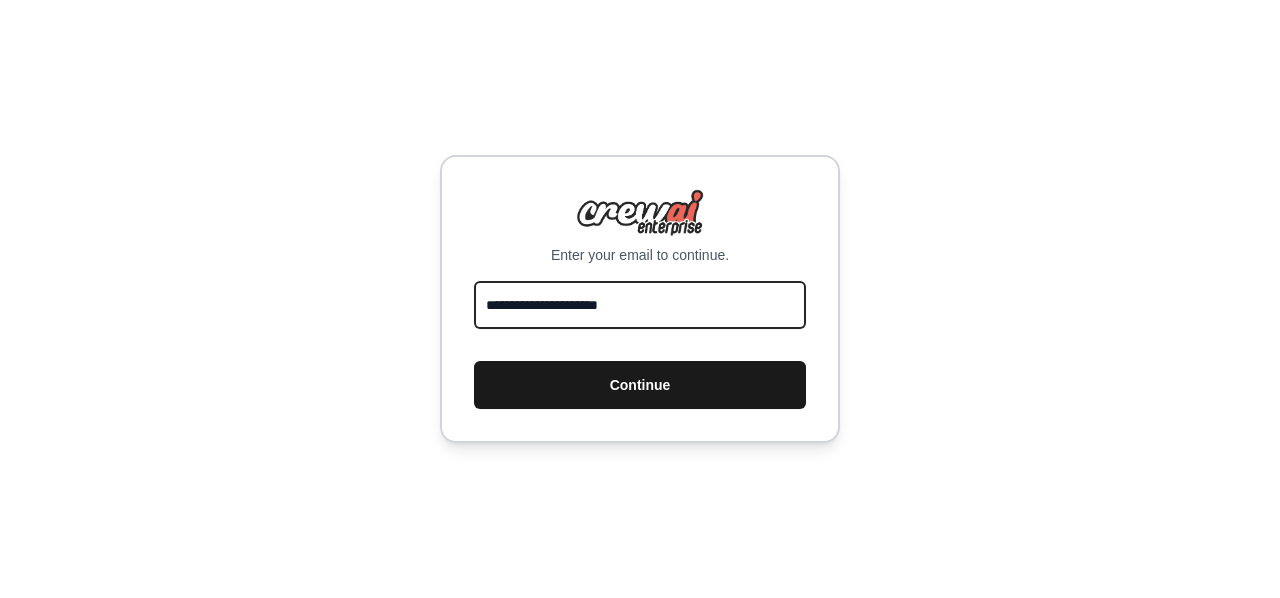 scroll, scrollTop: 0, scrollLeft: 0, axis: both 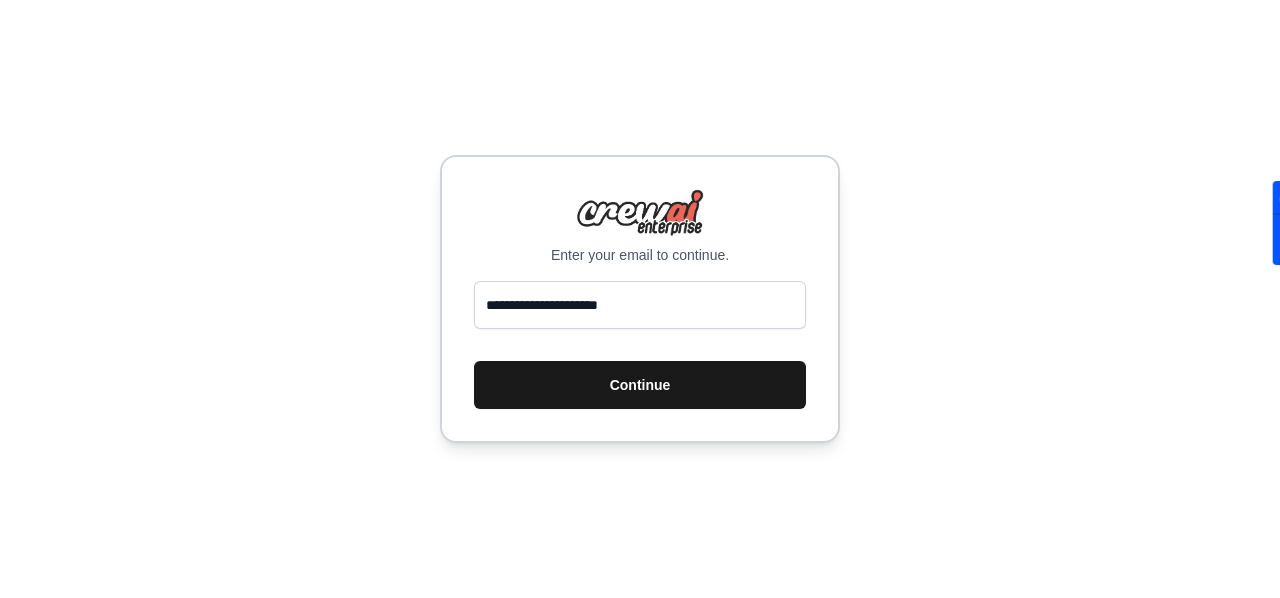 click on "Continue" at bounding box center [640, 385] 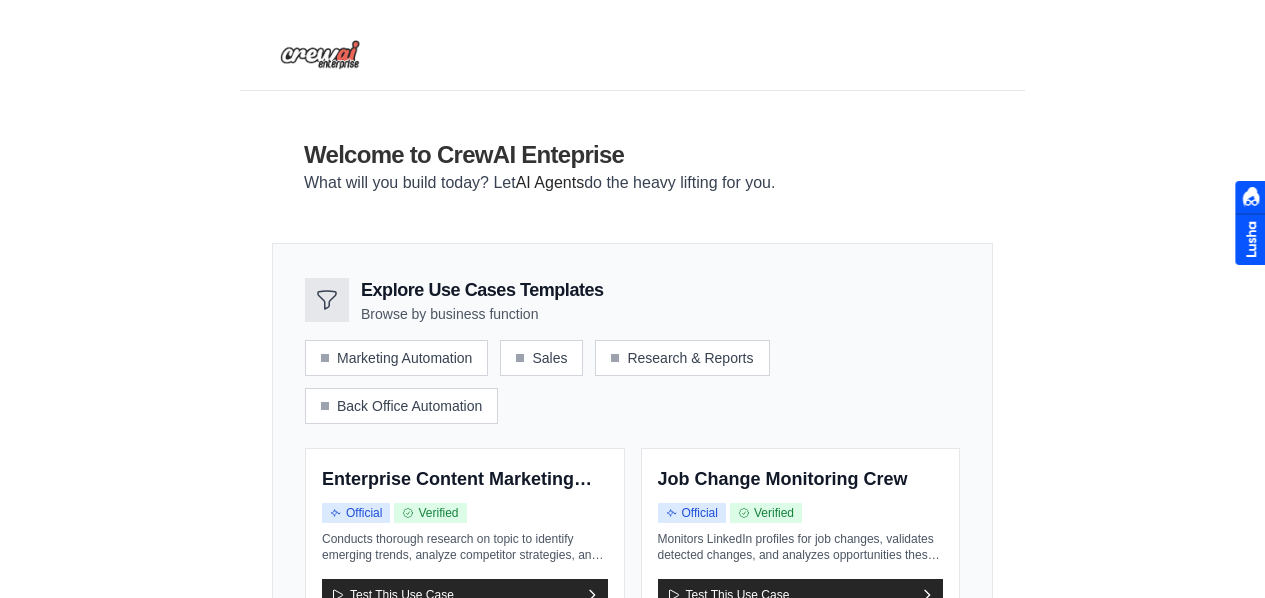 scroll, scrollTop: 0, scrollLeft: 0, axis: both 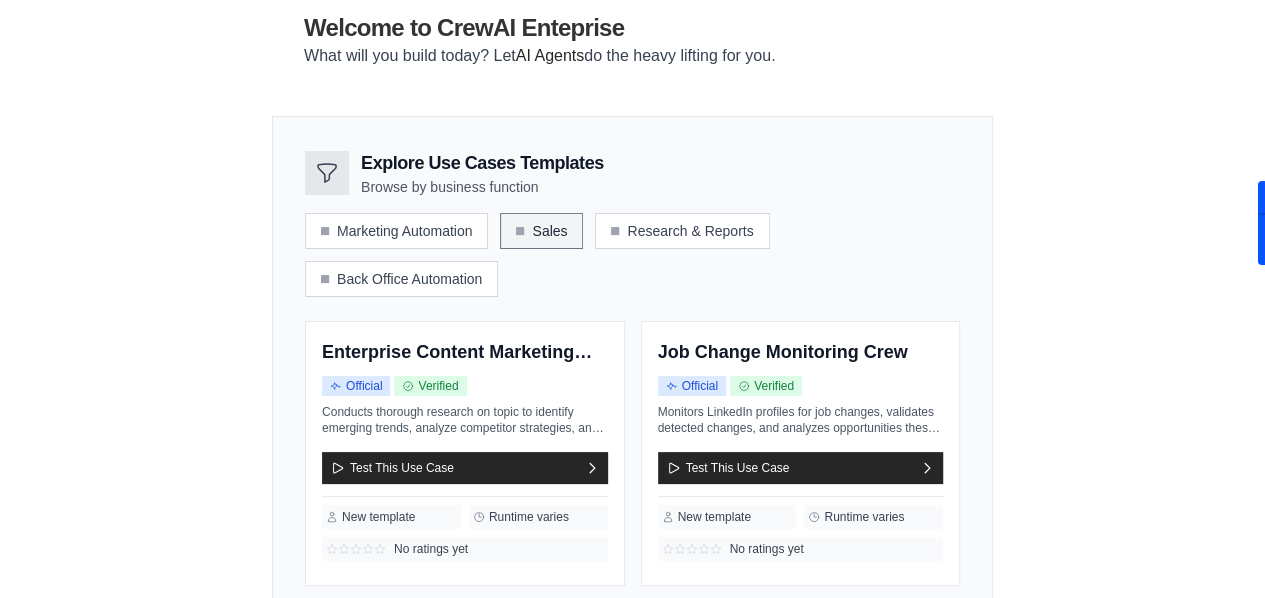 click on "Sales" at bounding box center [541, 231] 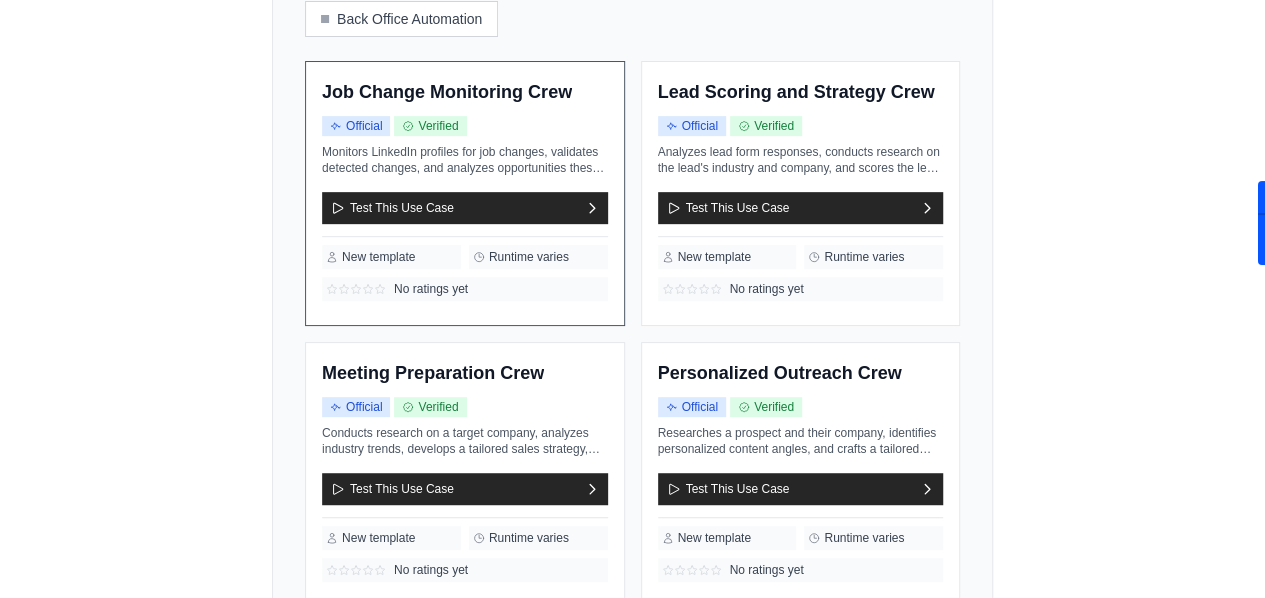 scroll, scrollTop: 519, scrollLeft: 0, axis: vertical 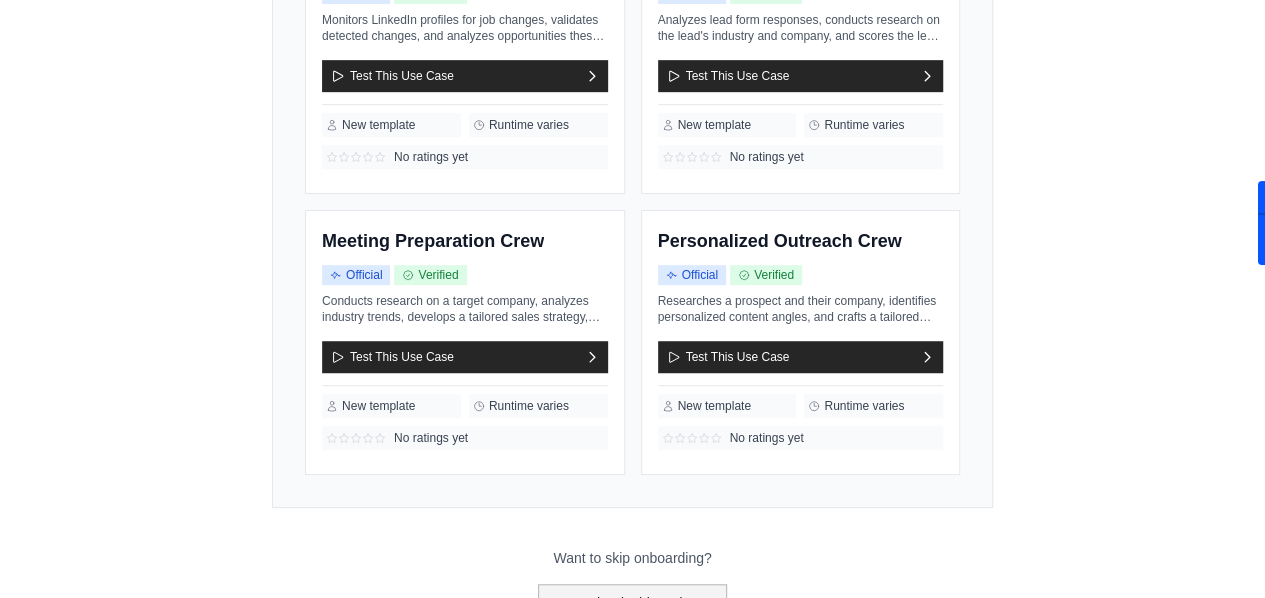 click on "Go to the dashboard!" at bounding box center (633, 603) 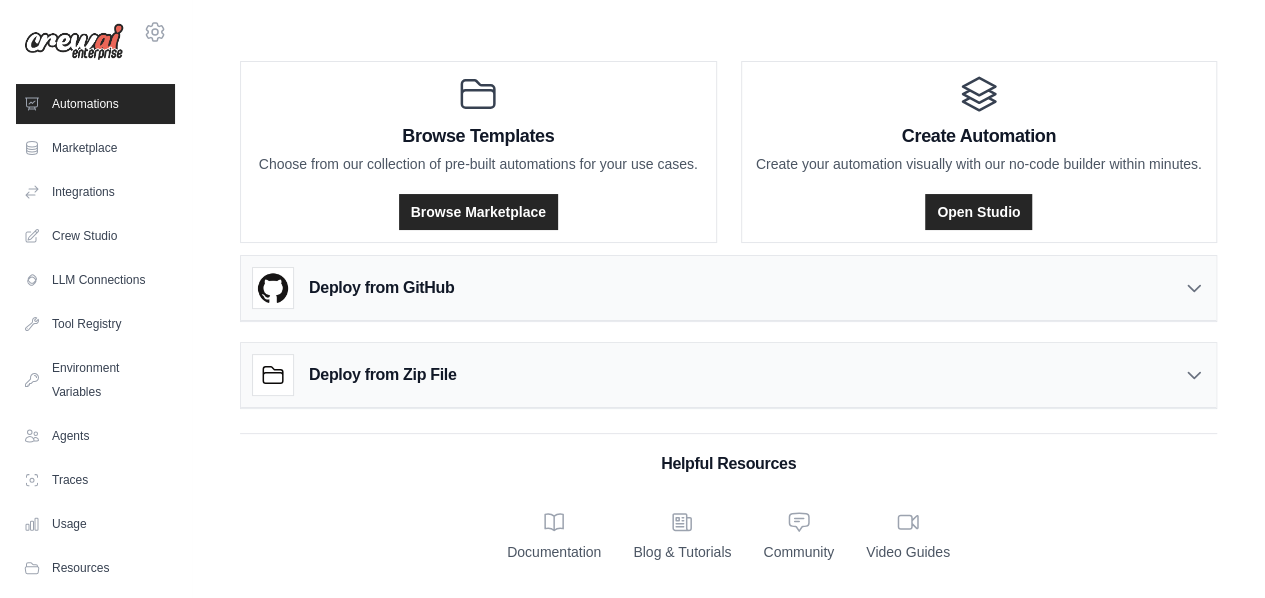 scroll, scrollTop: 0, scrollLeft: 0, axis: both 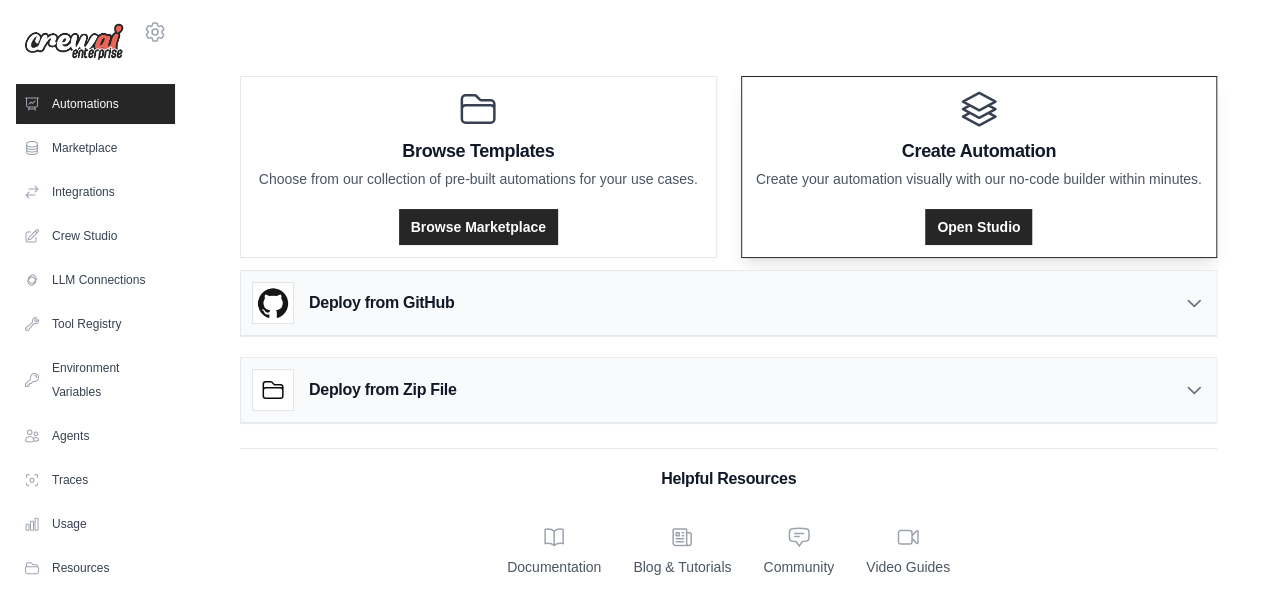click on "Create Automation
Create your automation visually with our no-code builder within
minutes.
Open Studio" at bounding box center (979, 167) 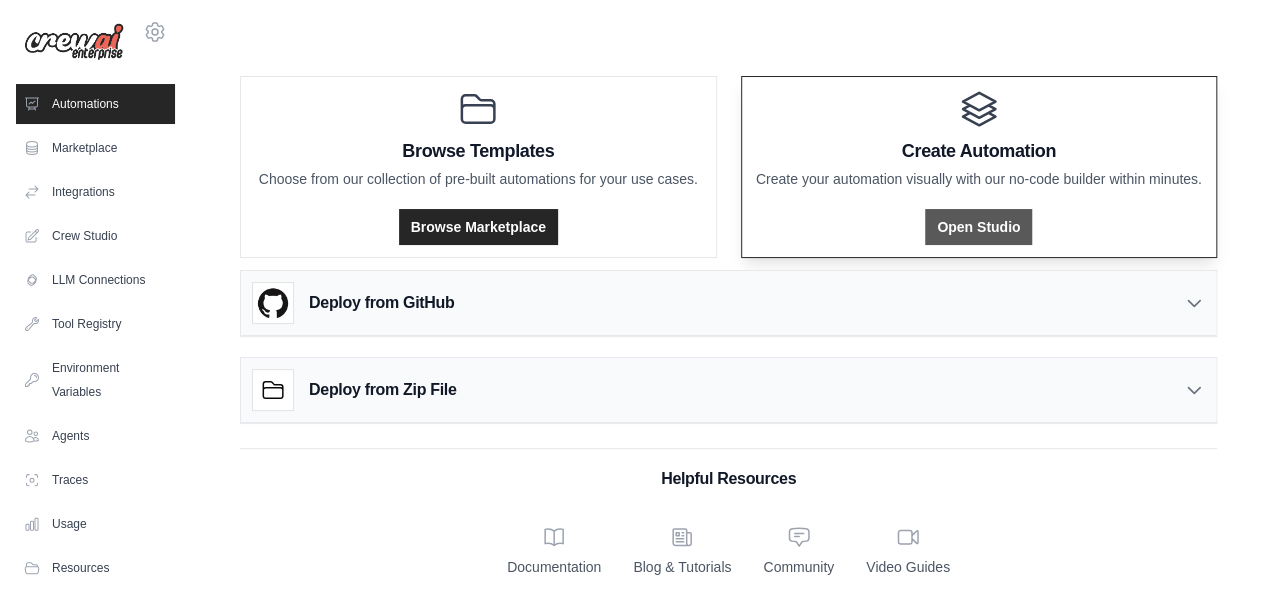 click on "Open Studio" at bounding box center (978, 227) 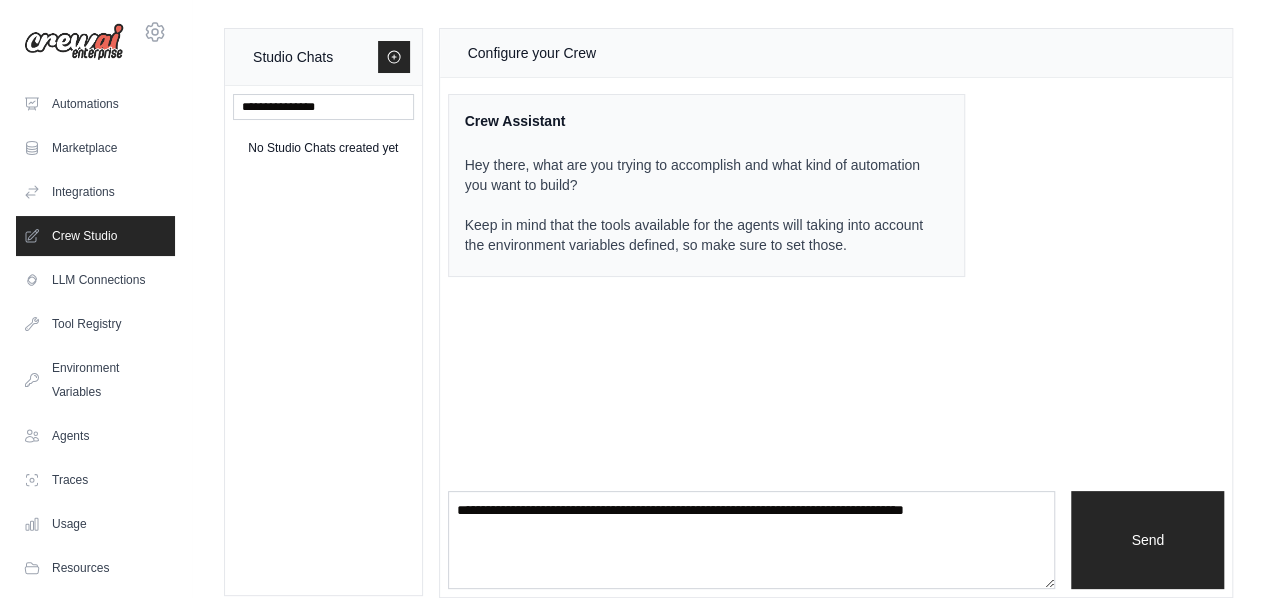 click on "Hey there, what are you trying to accomplish and what kind of automation you want to build? Keep in mind that the tools available for the agents will taking into account the environment variables defined, so make sure to set those." at bounding box center [695, 205] 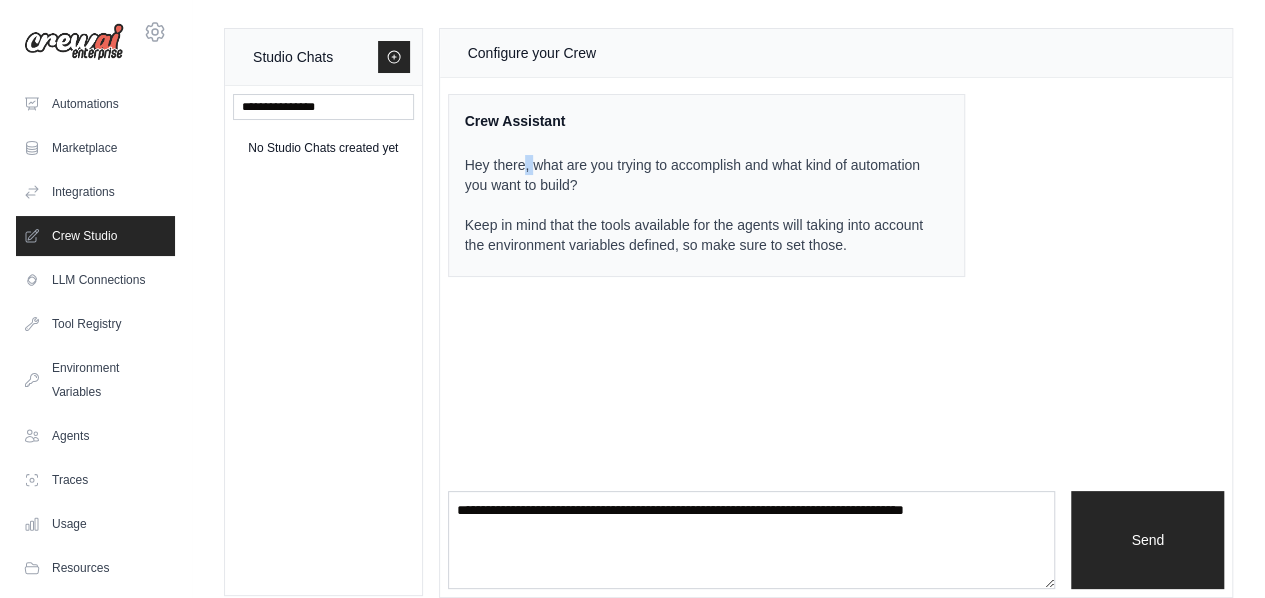 click on "Hey there, what are you trying to accomplish and what kind of automation you want to build? Keep in mind that the tools available for the agents will taking into account the environment variables defined, so make sure to set those." at bounding box center [695, 205] 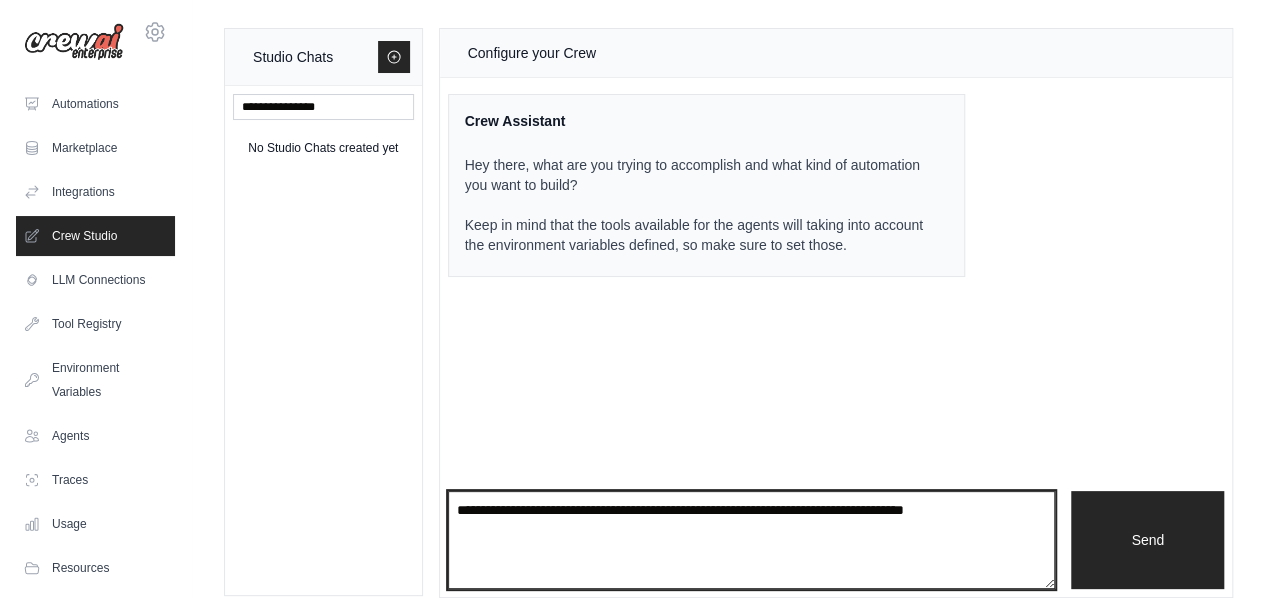 click at bounding box center (752, 540) 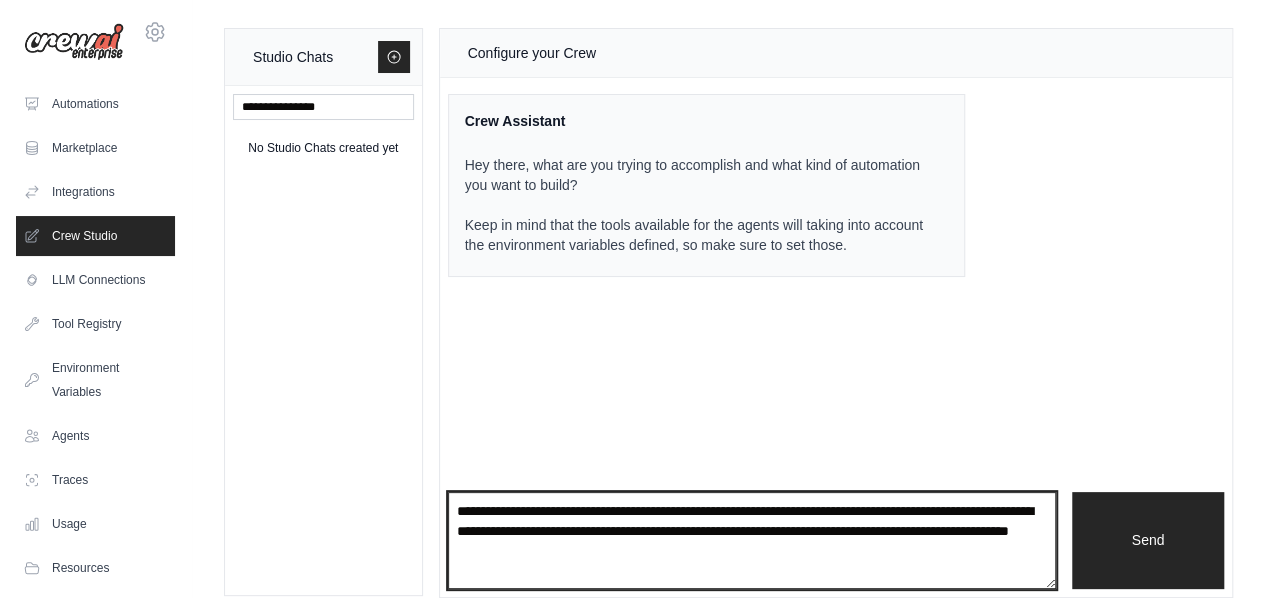 click on "**********" at bounding box center [0, 0] 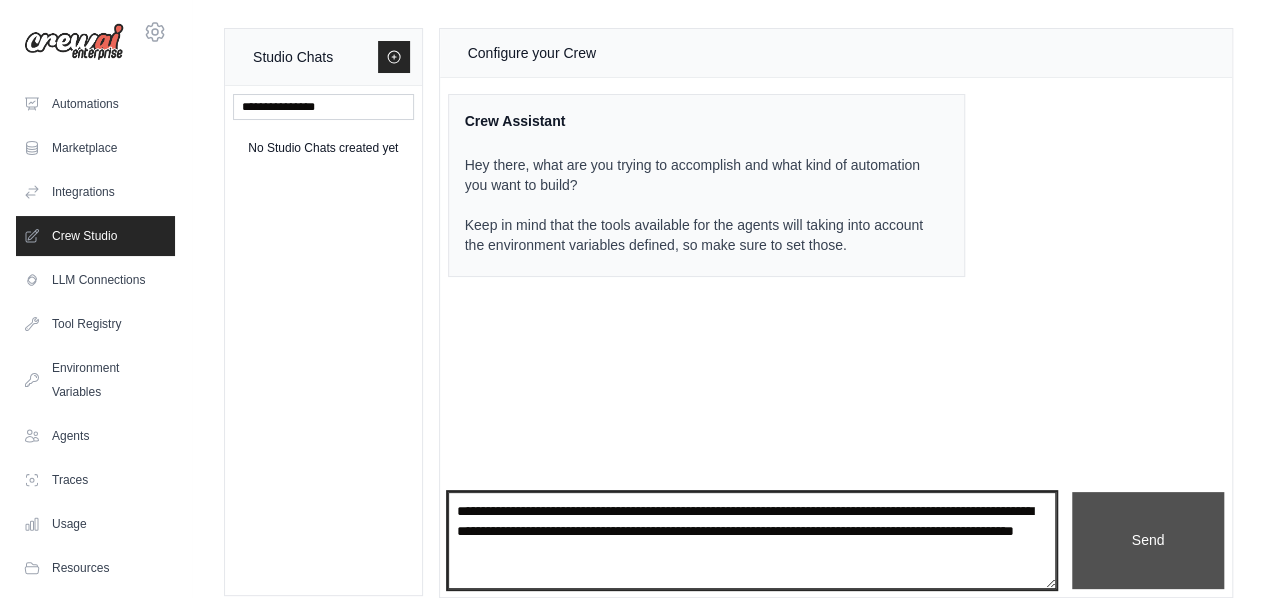 type on "**********" 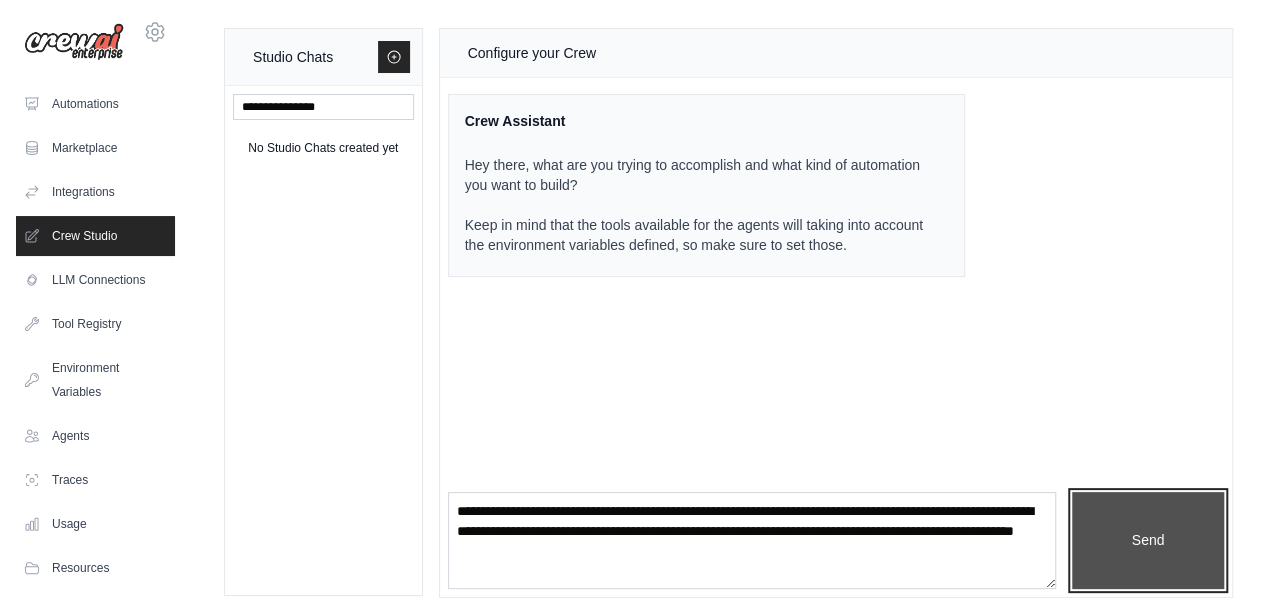 click on "Send" at bounding box center [1148, 540] 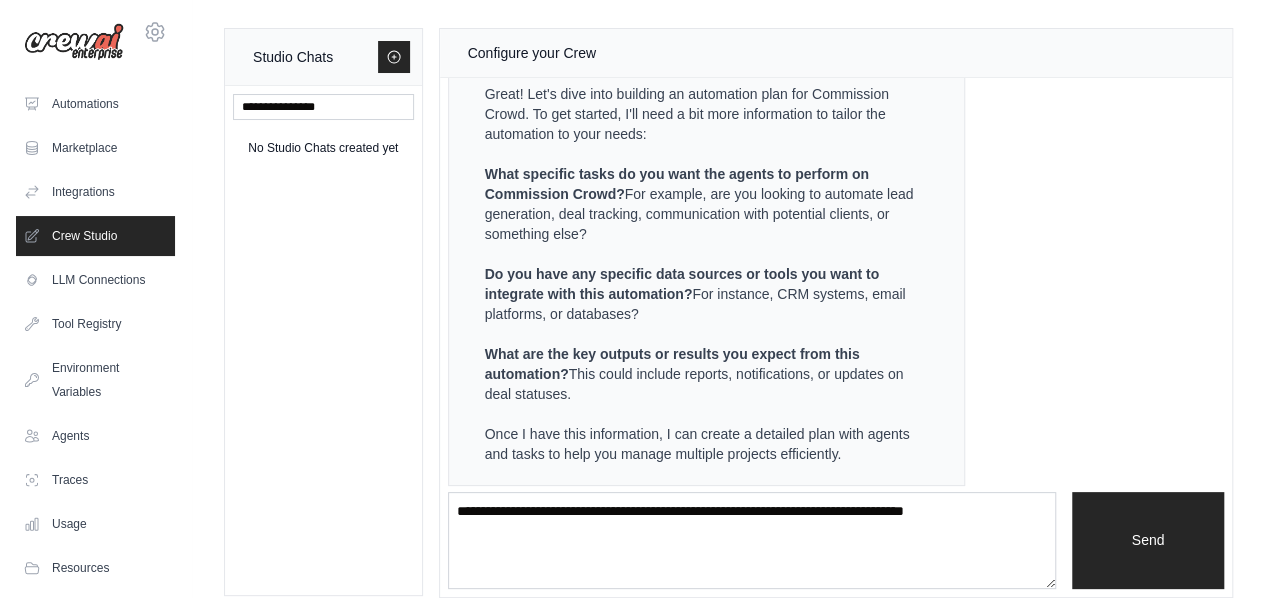 scroll, scrollTop: 416, scrollLeft: 0, axis: vertical 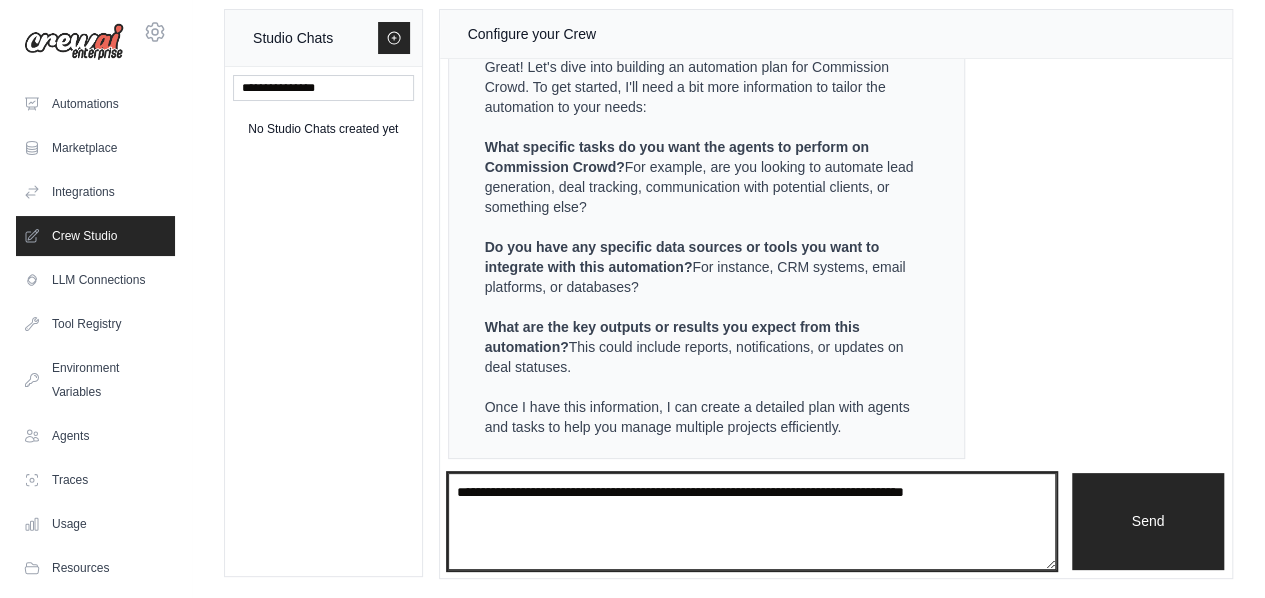 click at bounding box center [752, 521] 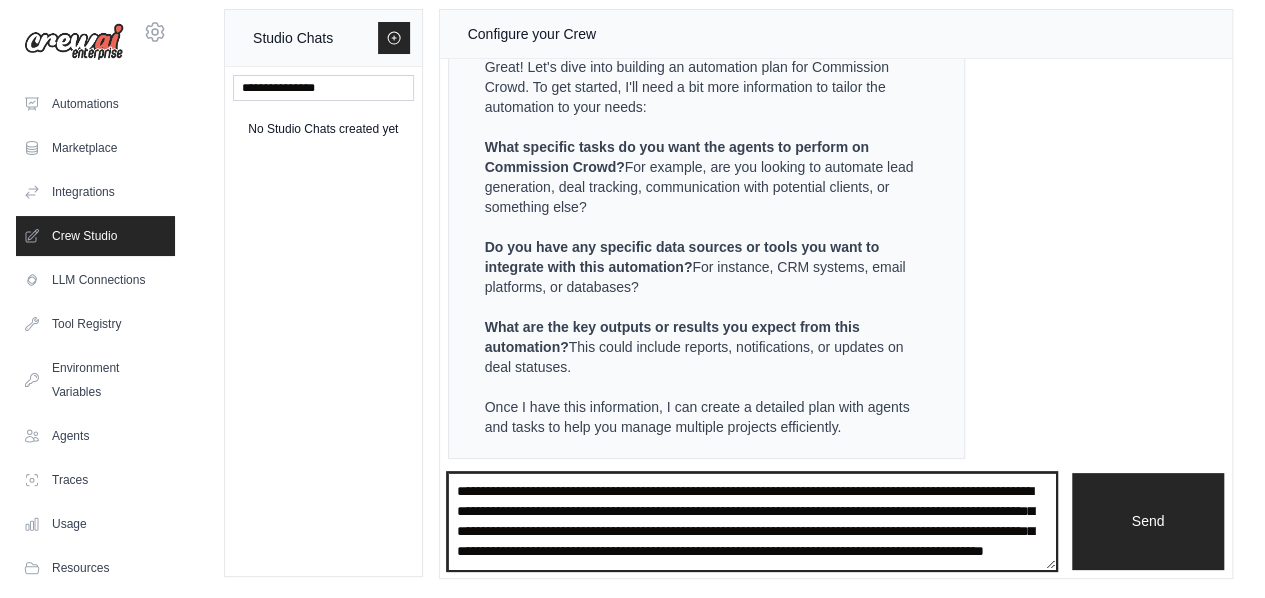 scroll, scrollTop: 30, scrollLeft: 0, axis: vertical 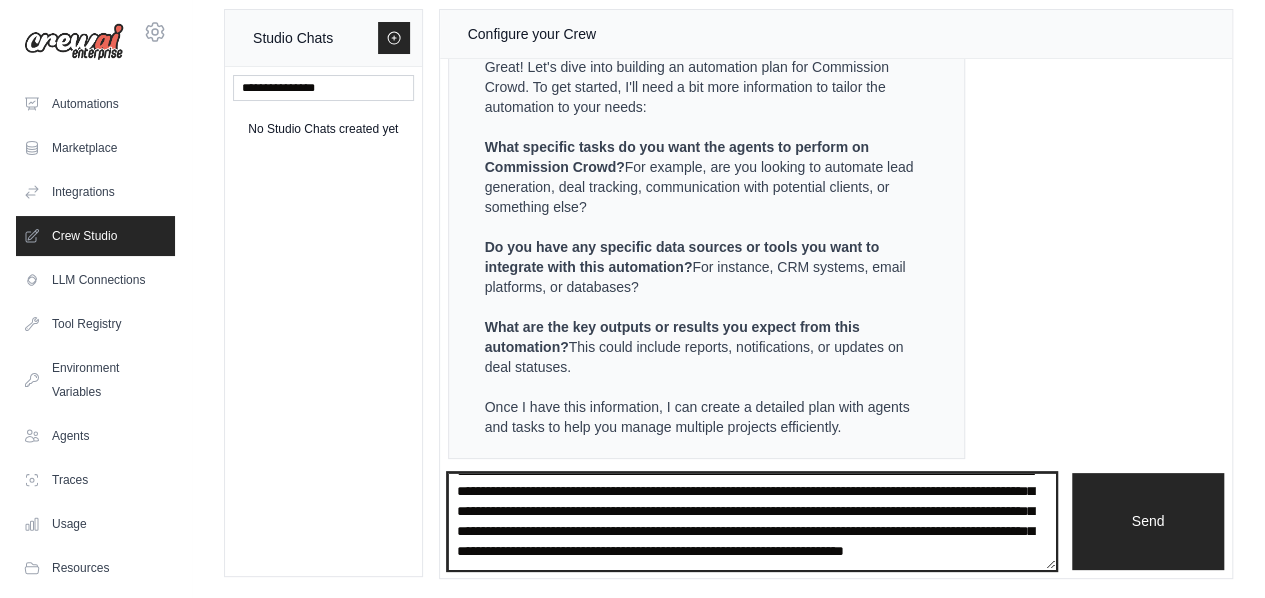 type on "**********" 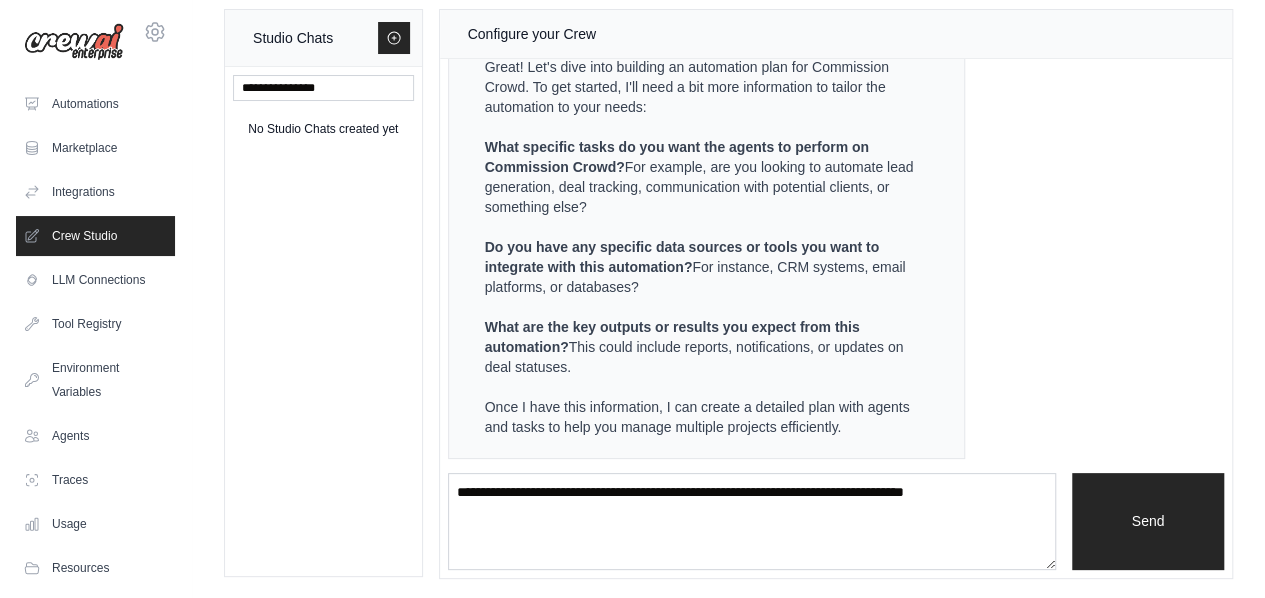 scroll, scrollTop: 0, scrollLeft: 0, axis: both 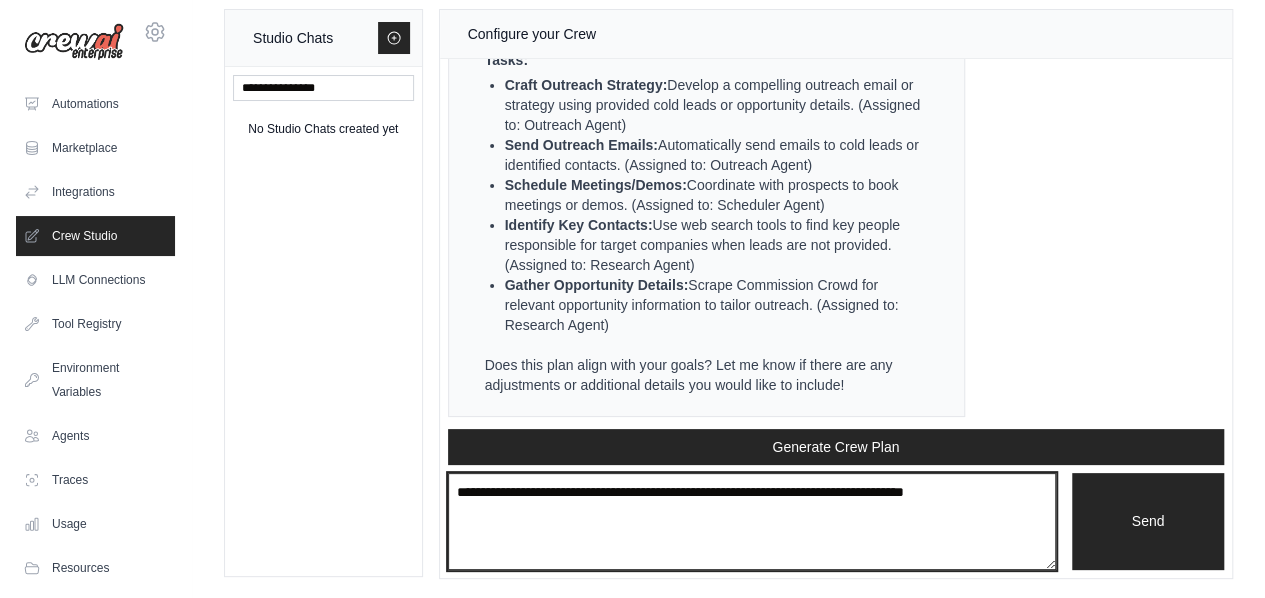 click at bounding box center (752, 521) 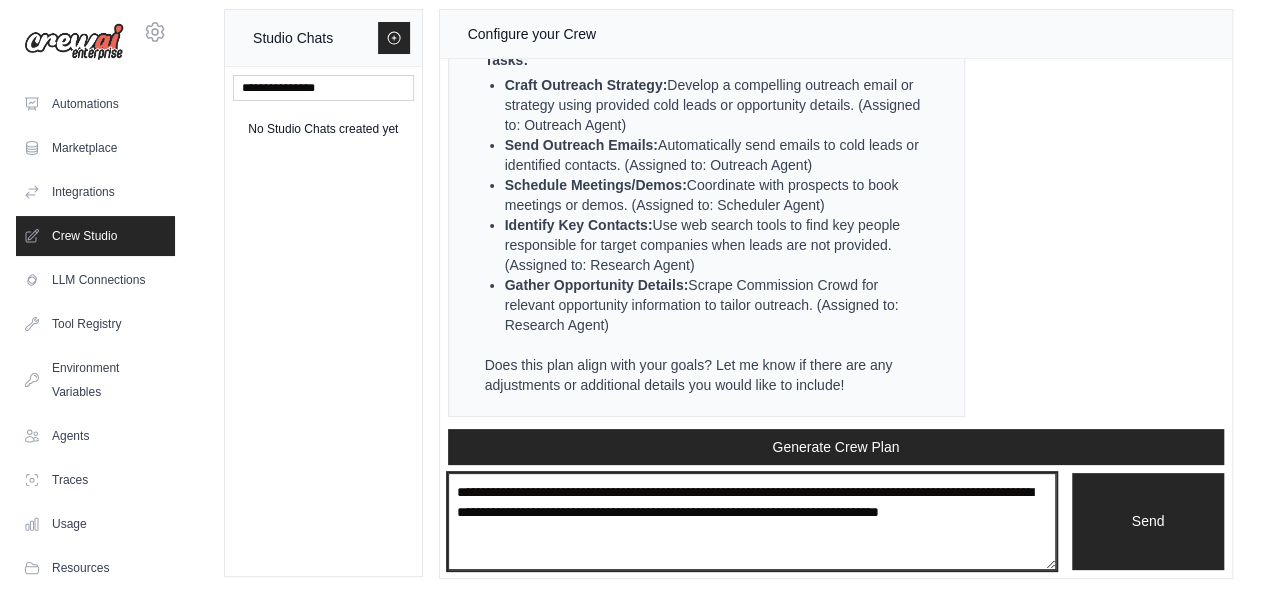 type on "**********" 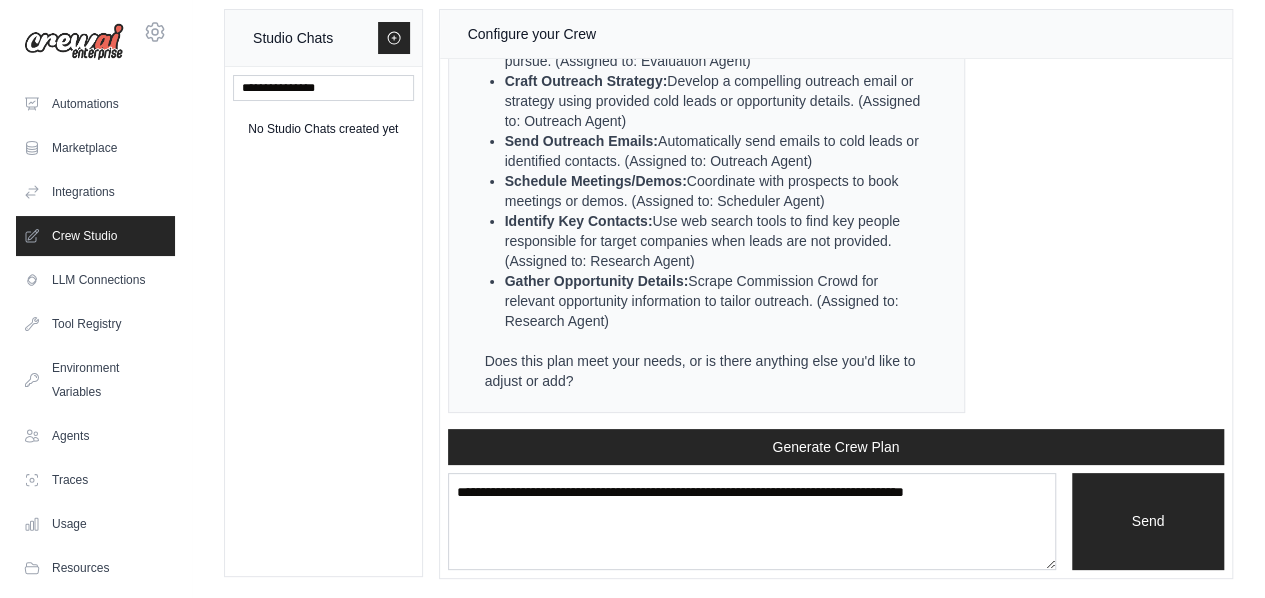 scroll, scrollTop: 3390, scrollLeft: 0, axis: vertical 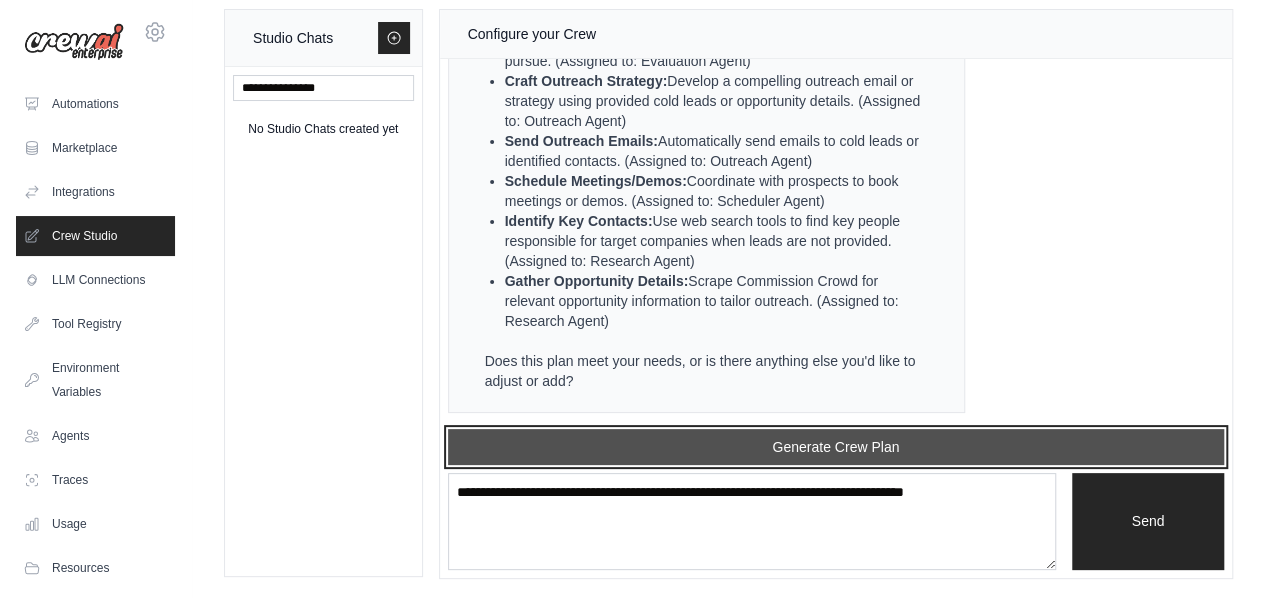 click on "Generate Crew Plan" at bounding box center [836, 447] 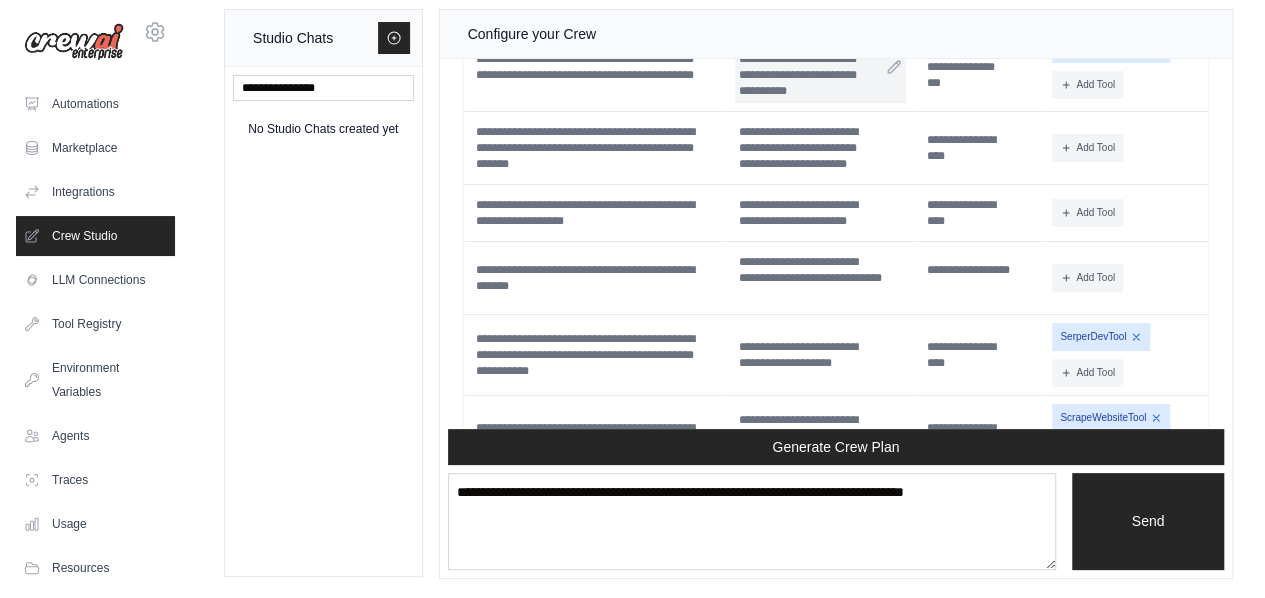 scroll, scrollTop: 4683, scrollLeft: 0, axis: vertical 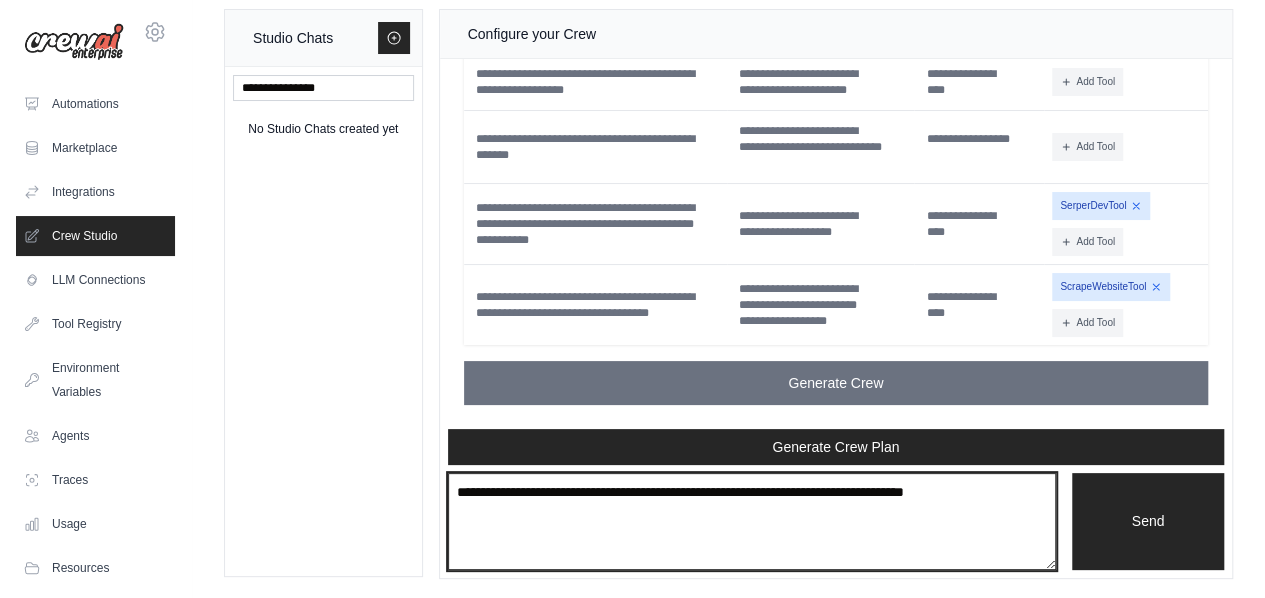 click at bounding box center [752, 521] 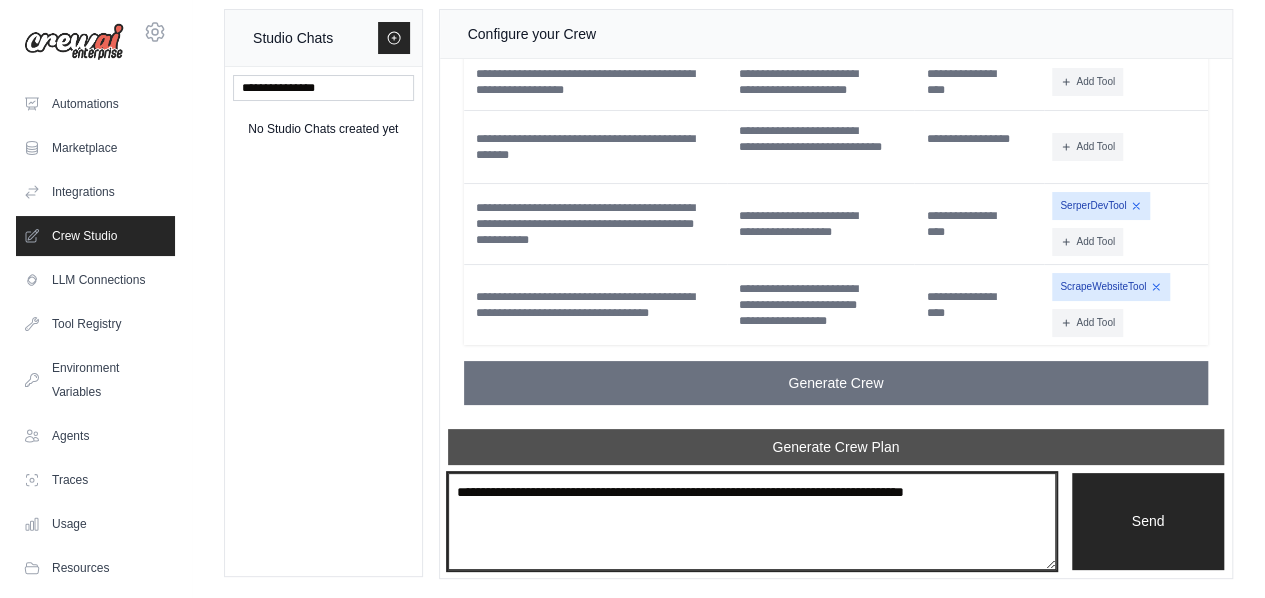 drag, startPoint x: 1021, startPoint y: 479, endPoint x: 535, endPoint y: 459, distance: 486.41135 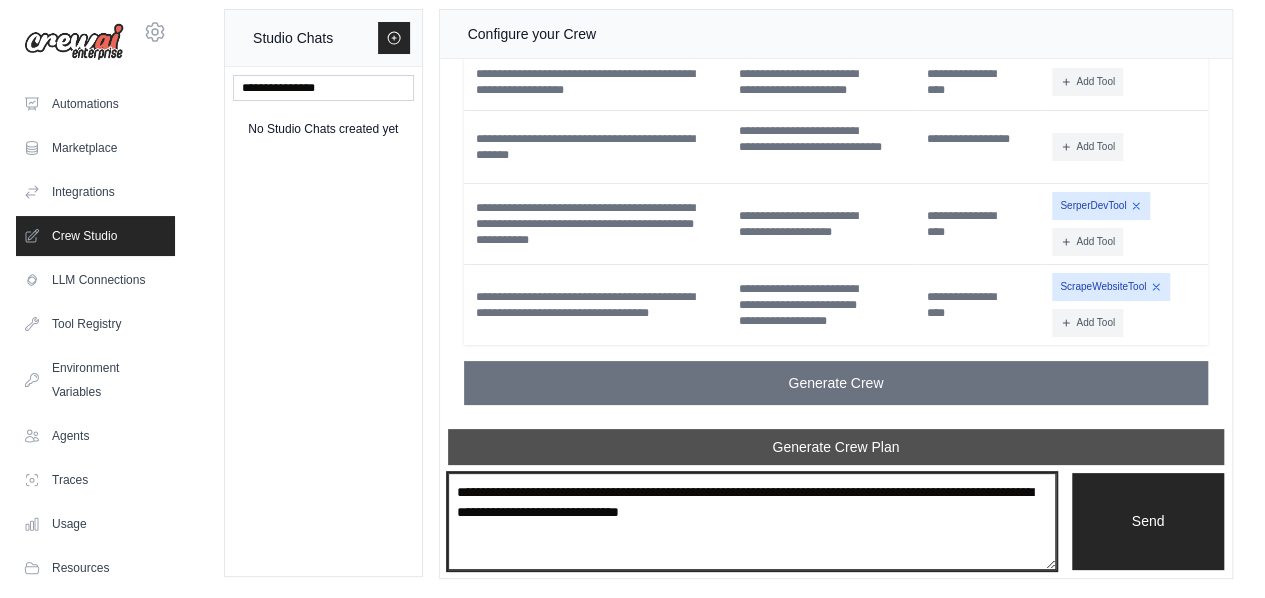 type on "**********" 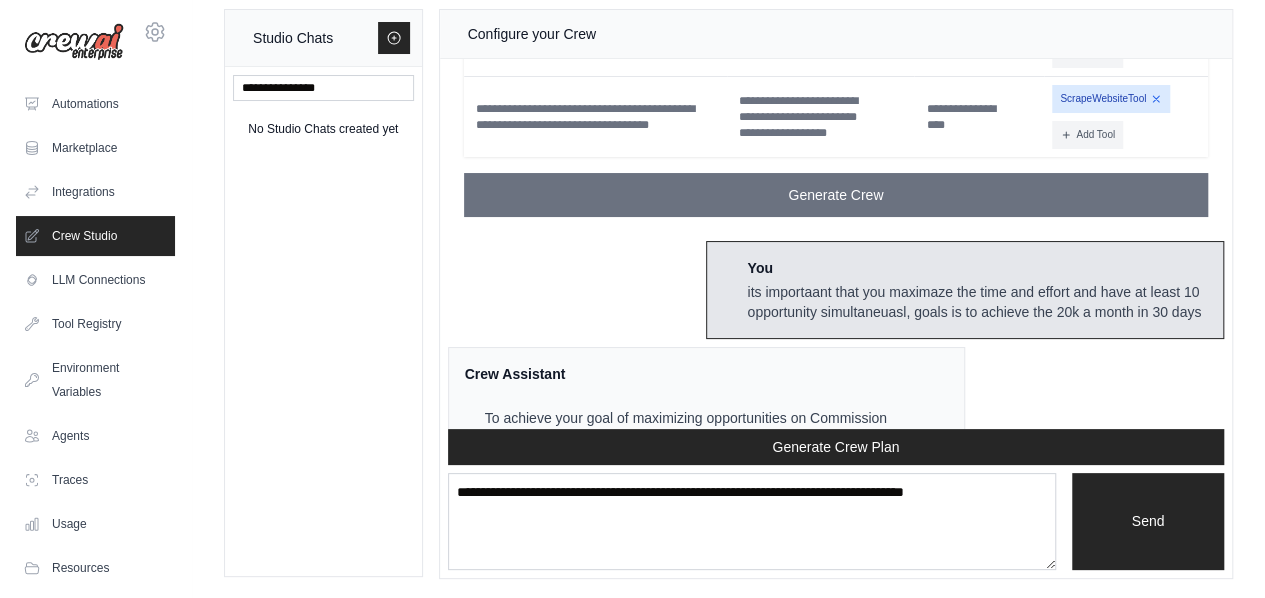 scroll, scrollTop: 6312, scrollLeft: 0, axis: vertical 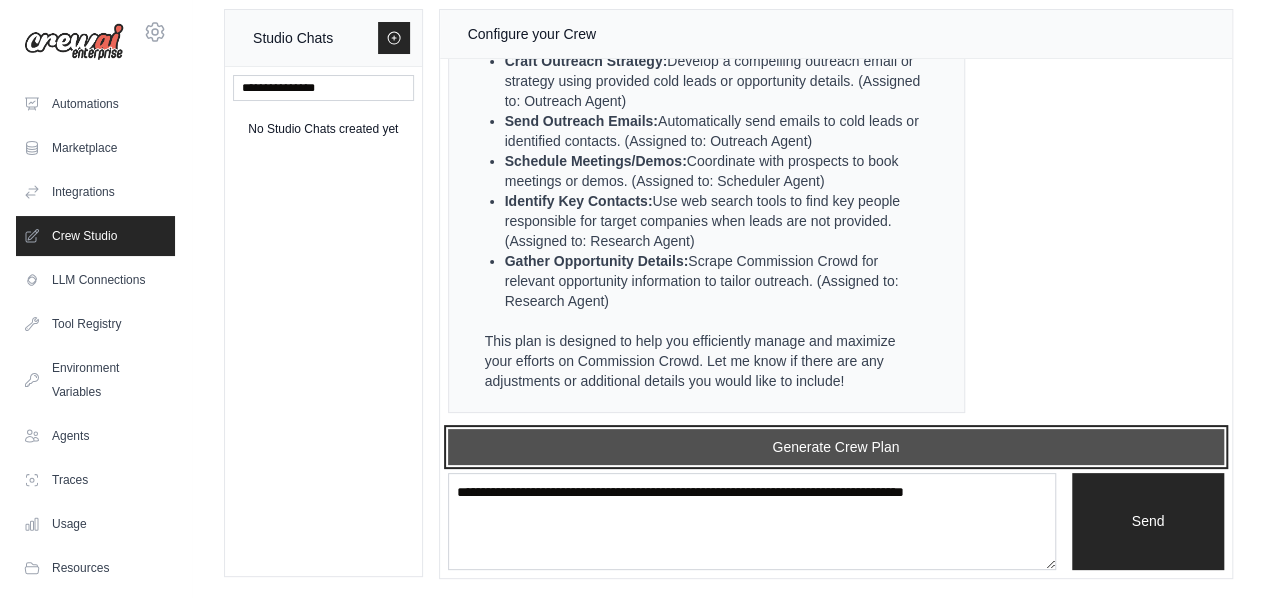 click on "Generate Crew Plan" at bounding box center (836, 447) 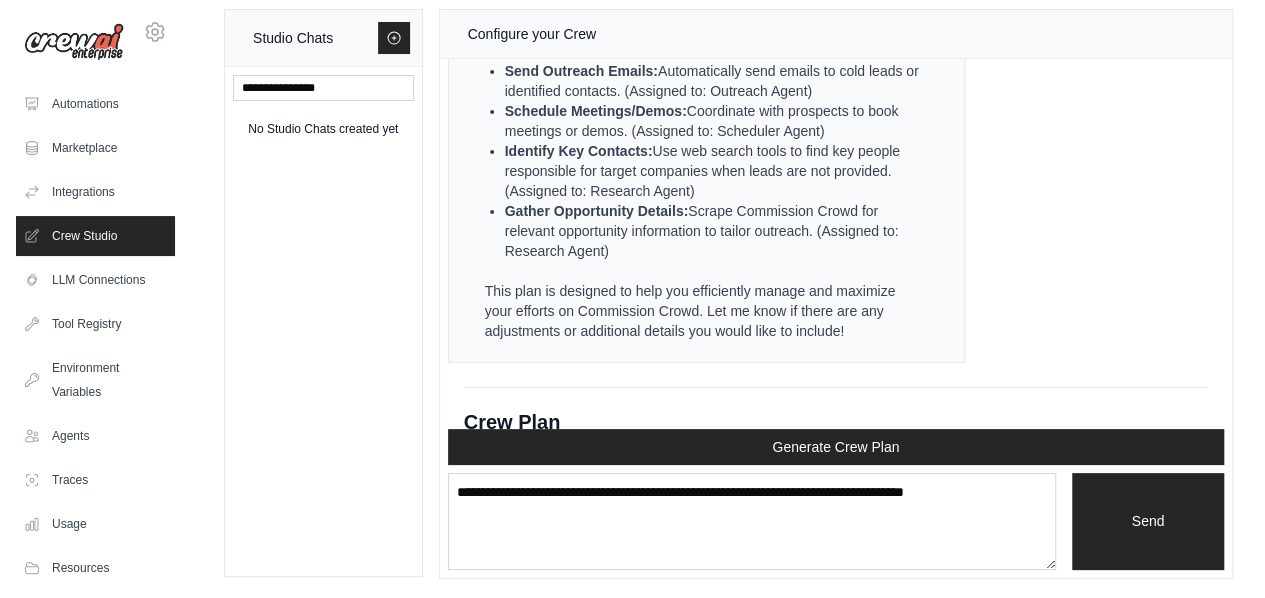 scroll, scrollTop: 7641, scrollLeft: 0, axis: vertical 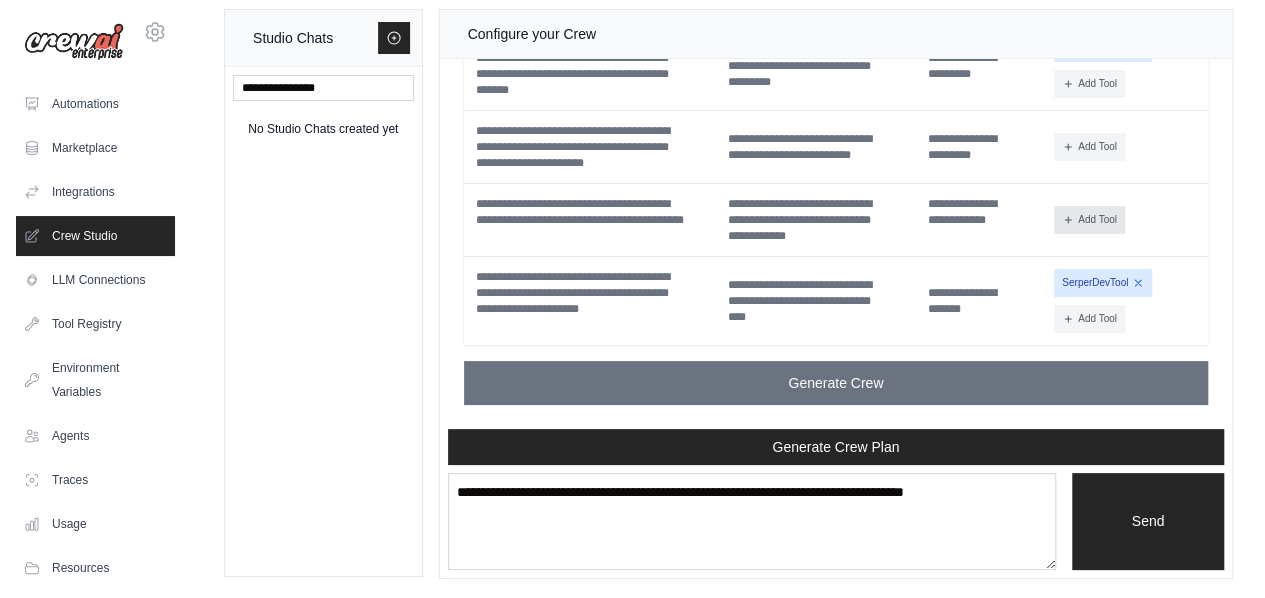 click on "Add Tool" at bounding box center [1089, 220] 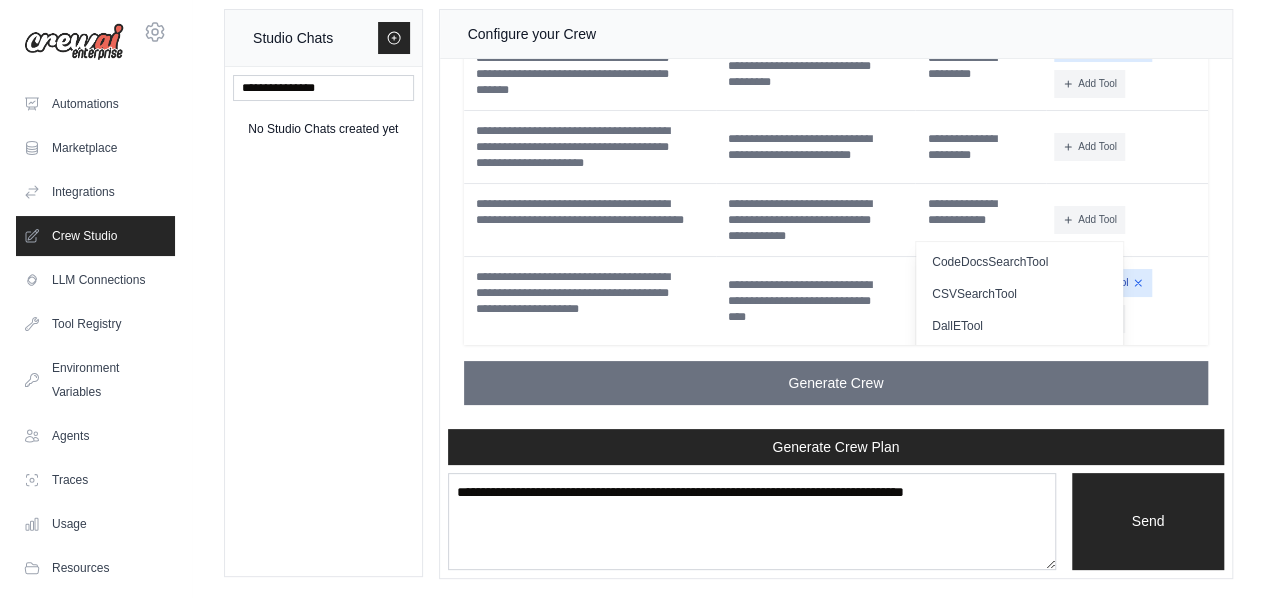 click on "**********" at bounding box center (836, -246) 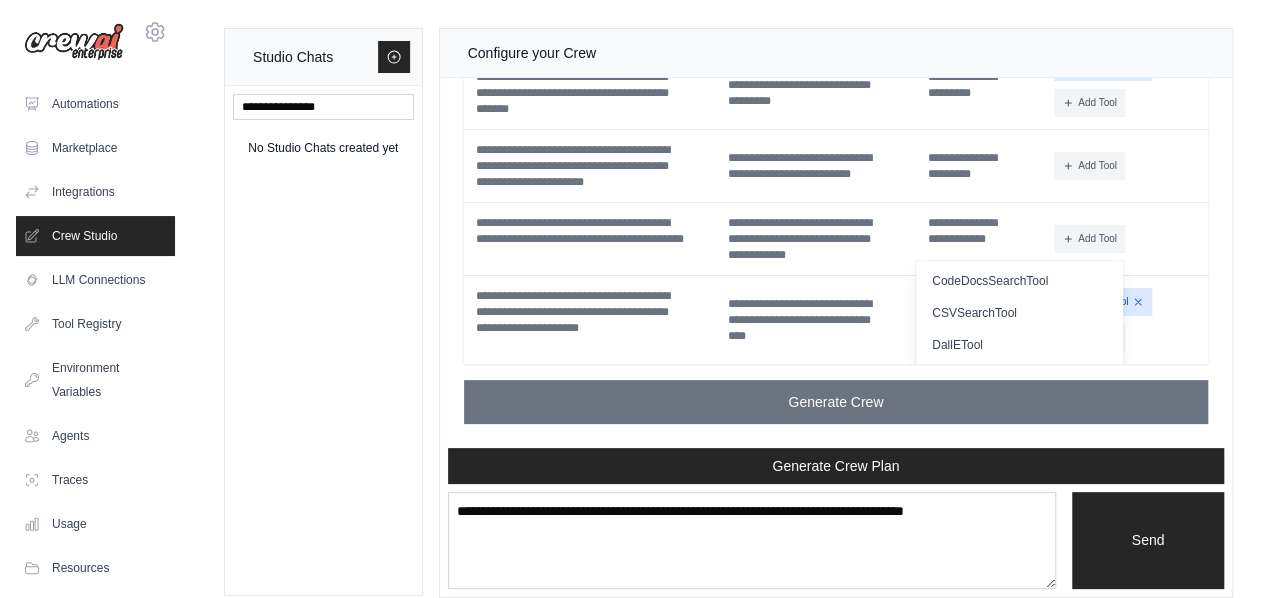click on "Studio Chats
No Studio Chats created yet
Configure your Crew Crew Assistant Hey there, what are you trying to accomplish and what kind of automation you want to build? Keep in mind that the tools available for the agents will taking into account the environment variables defined, so make sure to set those. You ok So i want to create an automation for a website called commision crowd, where you get paid by commision only if you close a deal, so i want a crew of agent that can simultaneously work on different projects at the same time Crew Assistant Great! Let's dive into building an automation plan for Commission Crowd. To get started, I'll need a bit more information to tailor the automation to your needs:
You" at bounding box center [728, 313] 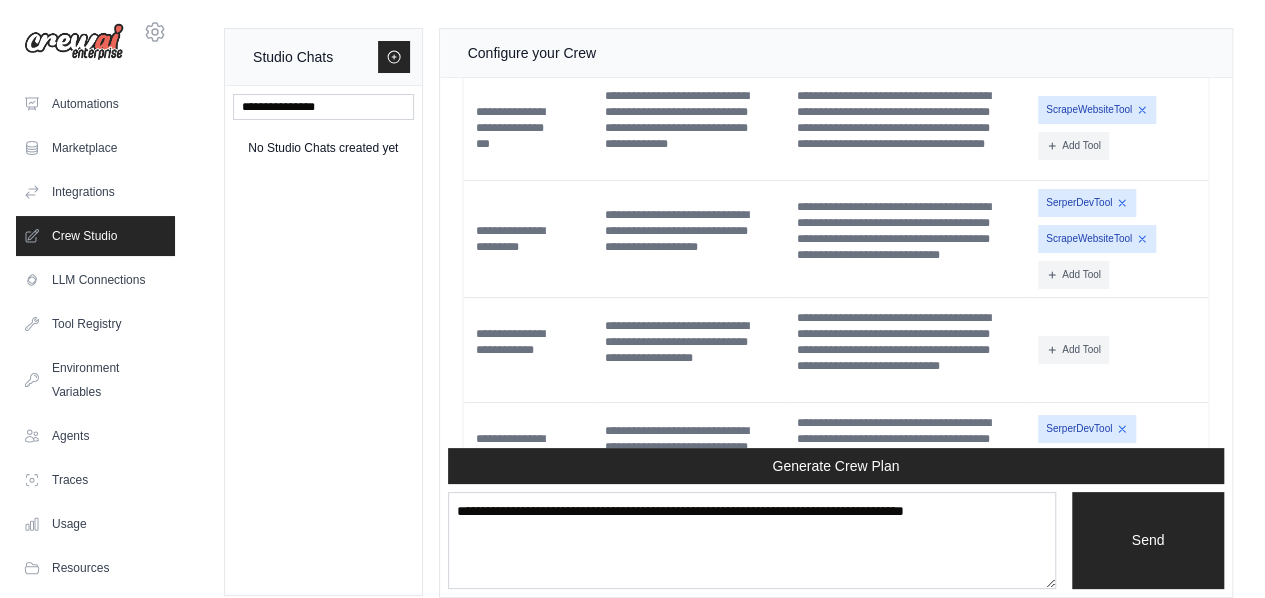 scroll, scrollTop: 6886, scrollLeft: 0, axis: vertical 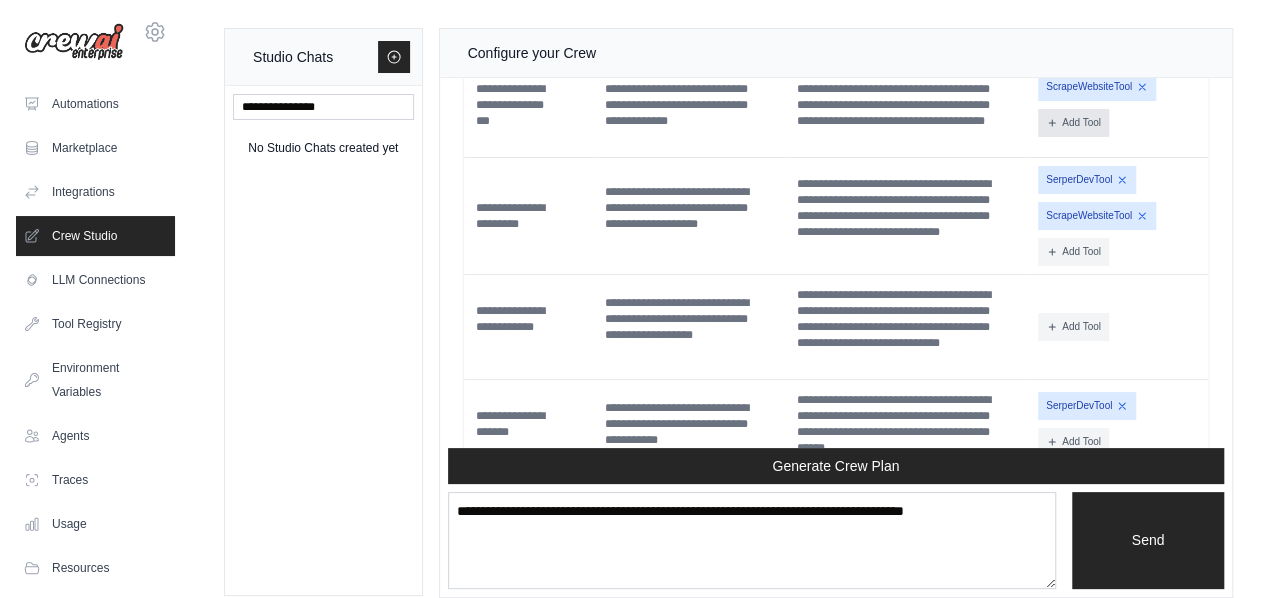 click on "Add Tool" at bounding box center (1073, 123) 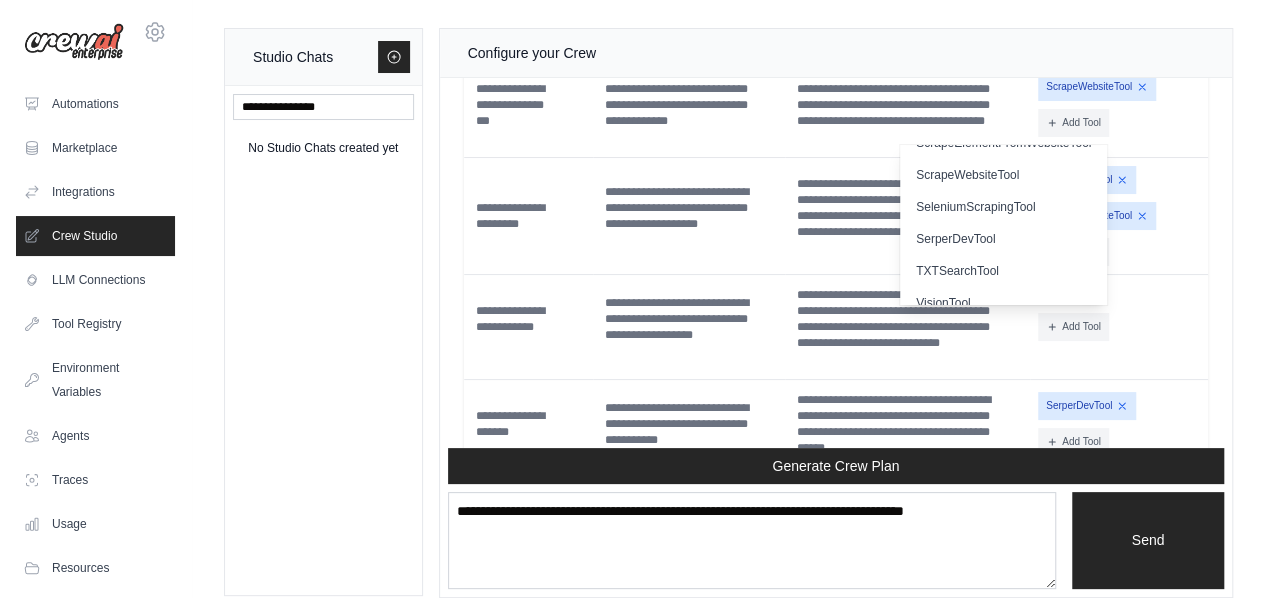 scroll, scrollTop: 616, scrollLeft: 0, axis: vertical 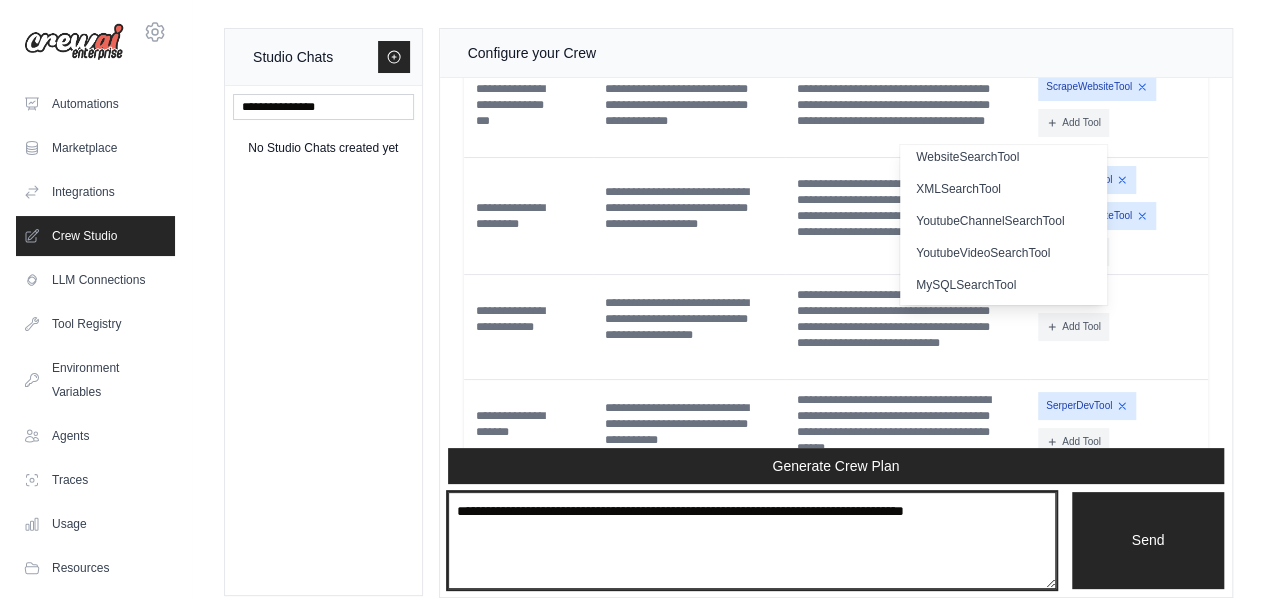 click at bounding box center (752, 540) 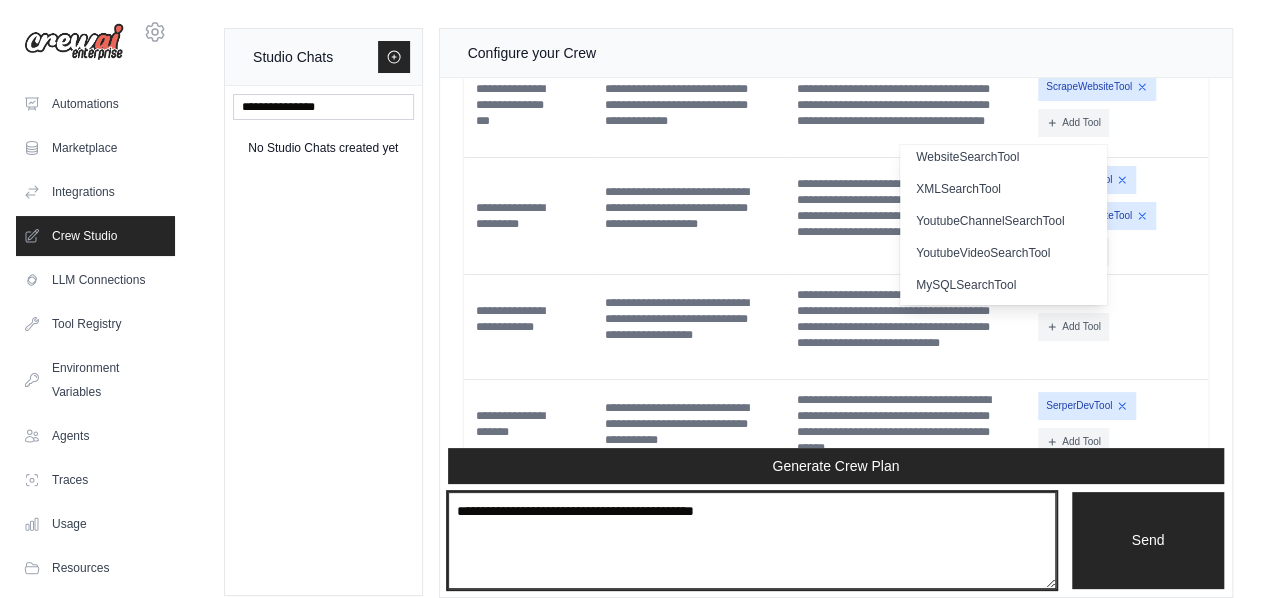 type on "**********" 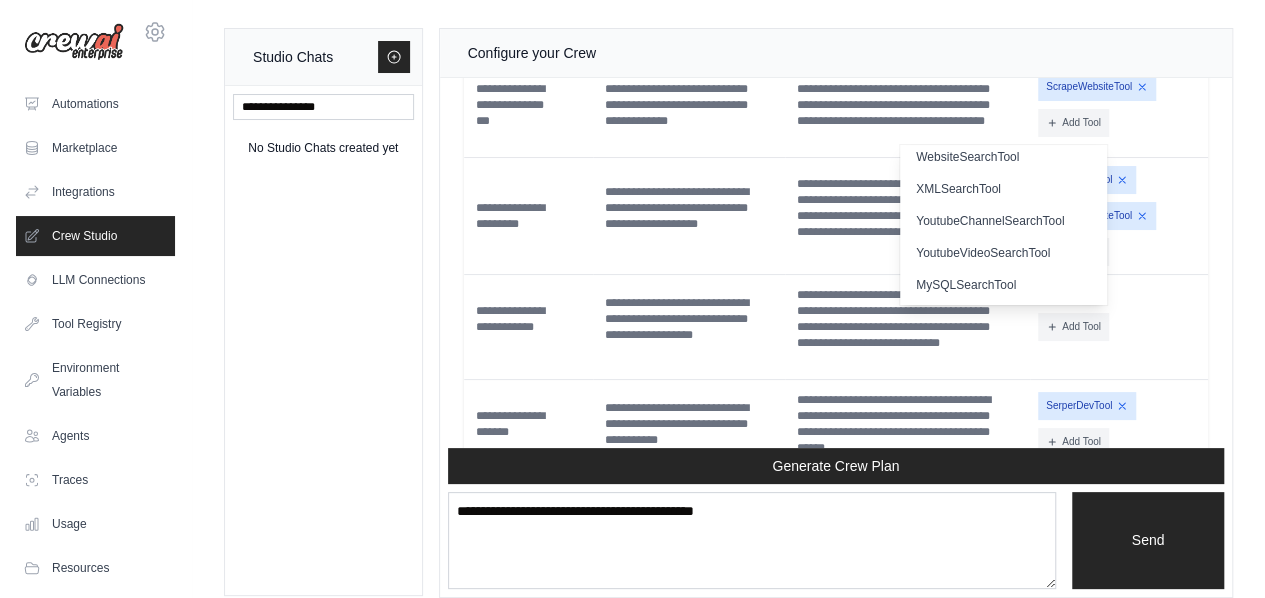 type 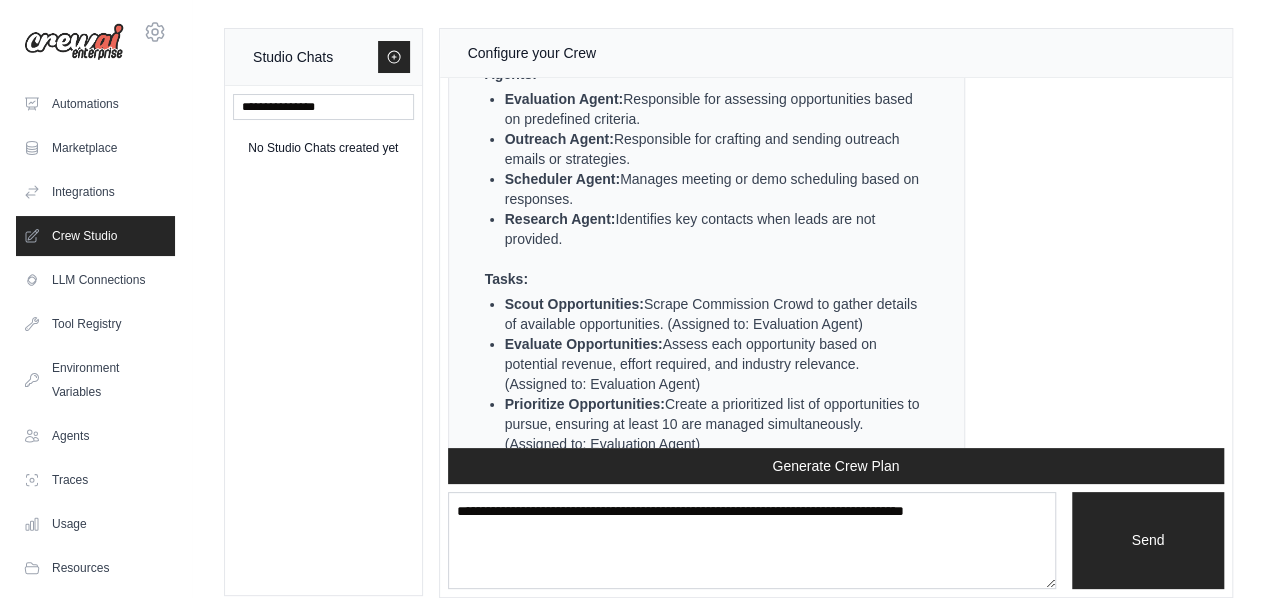 scroll, scrollTop: 8802, scrollLeft: 0, axis: vertical 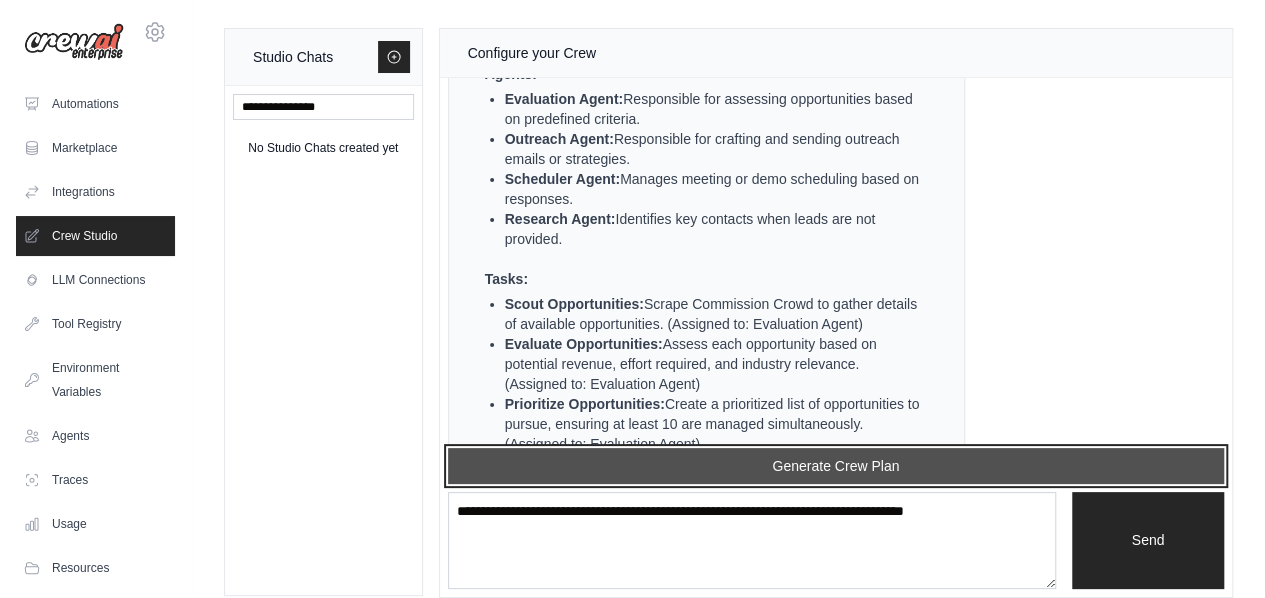 click on "Generate Crew Plan" at bounding box center [836, 466] 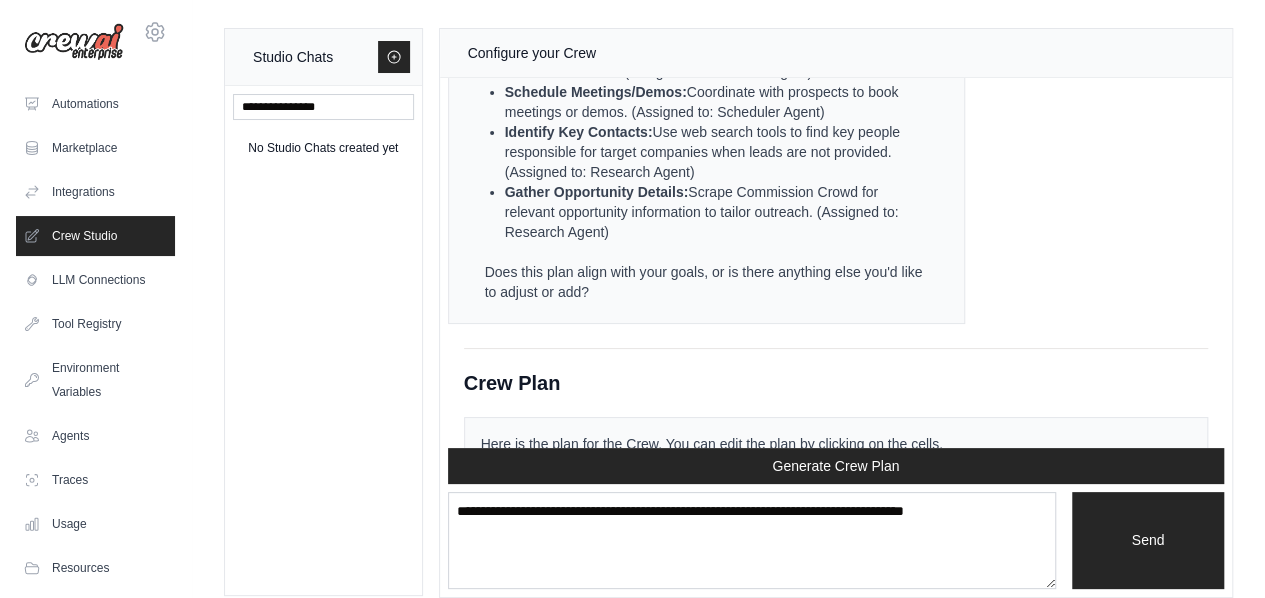 scroll, scrollTop: 10495, scrollLeft: 0, axis: vertical 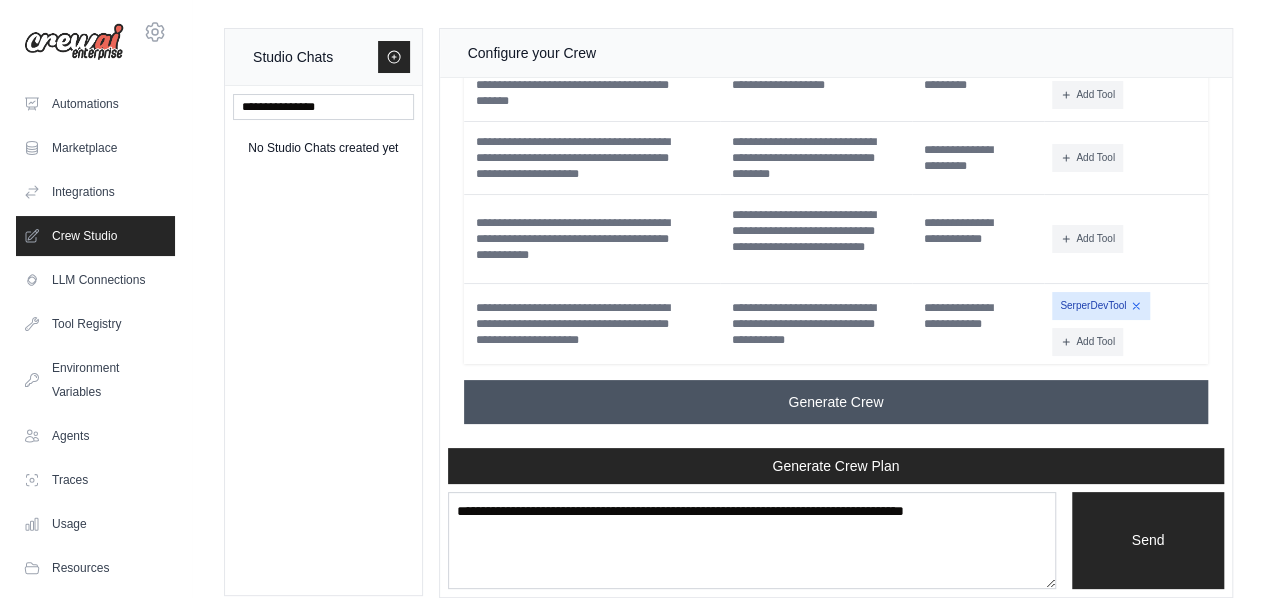 click on "Generate Crew" at bounding box center (836, 402) 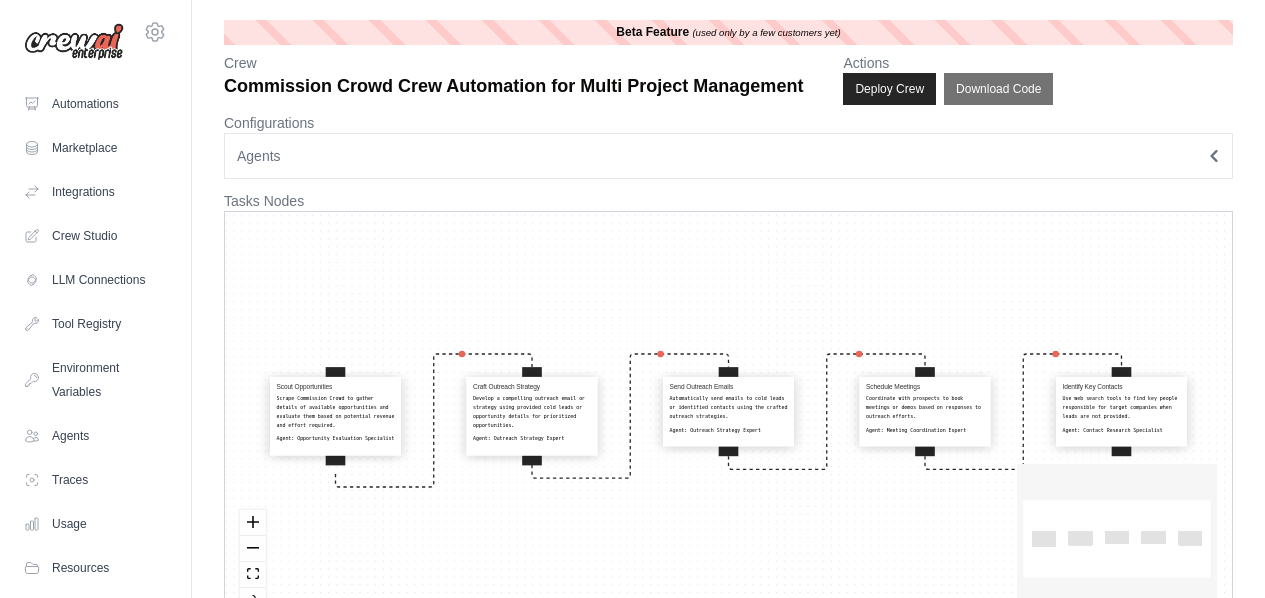 scroll, scrollTop: 0, scrollLeft: 0, axis: both 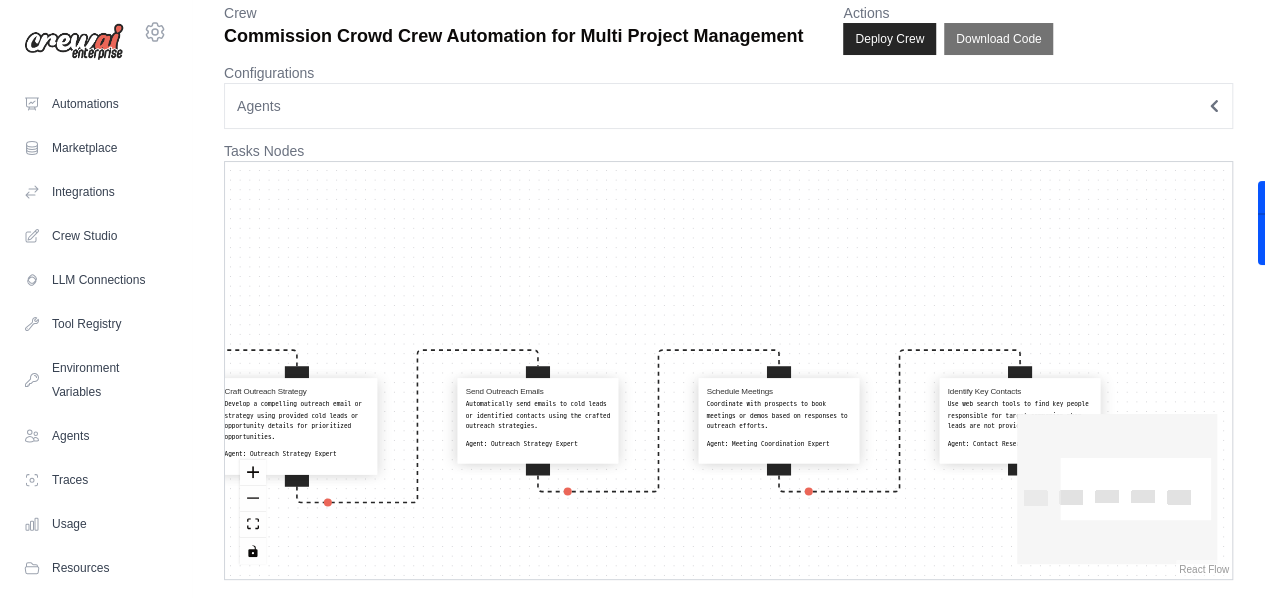 click on "Agents" at bounding box center [259, 106] 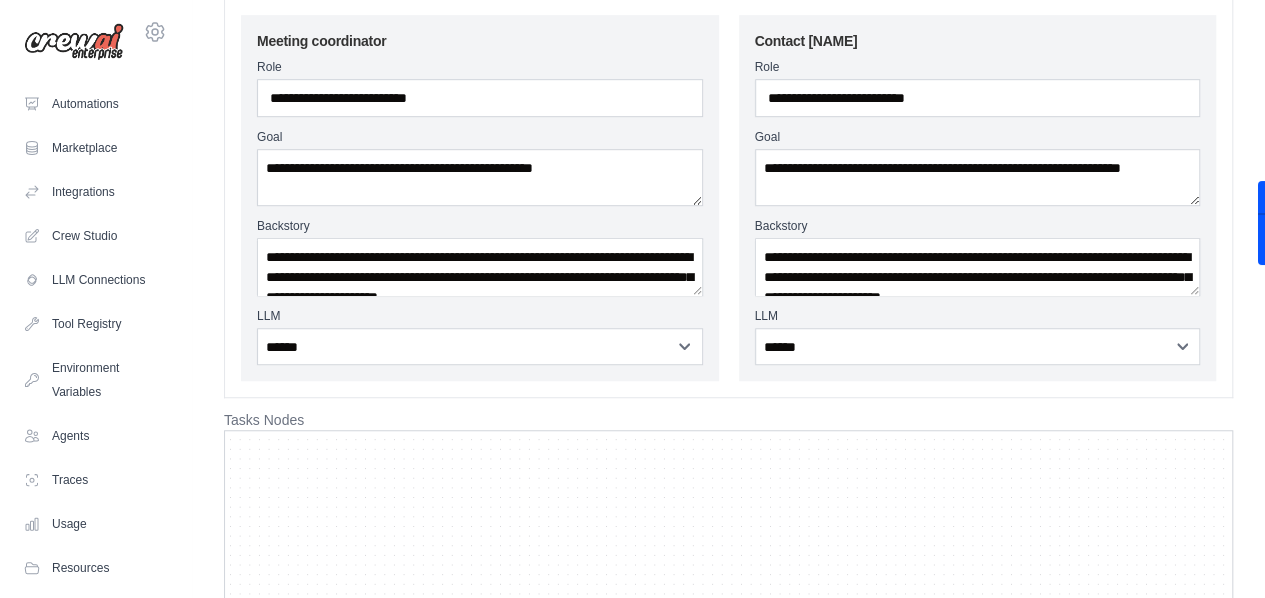 scroll, scrollTop: 566, scrollLeft: 0, axis: vertical 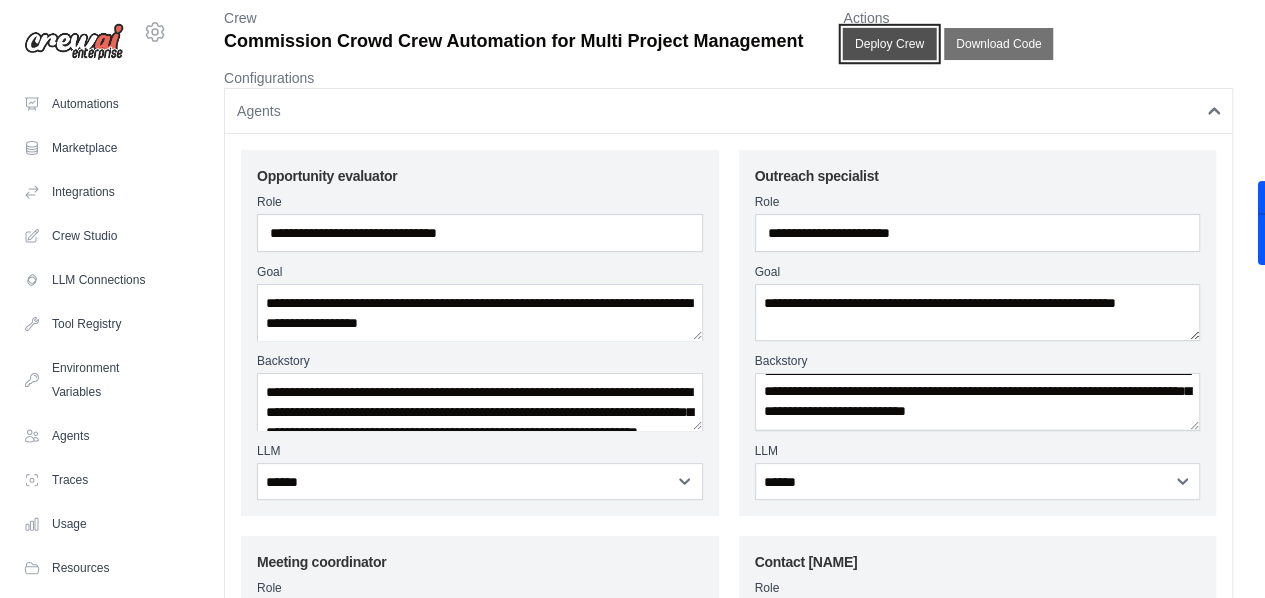 click on "Deploy Crew" at bounding box center [890, 44] 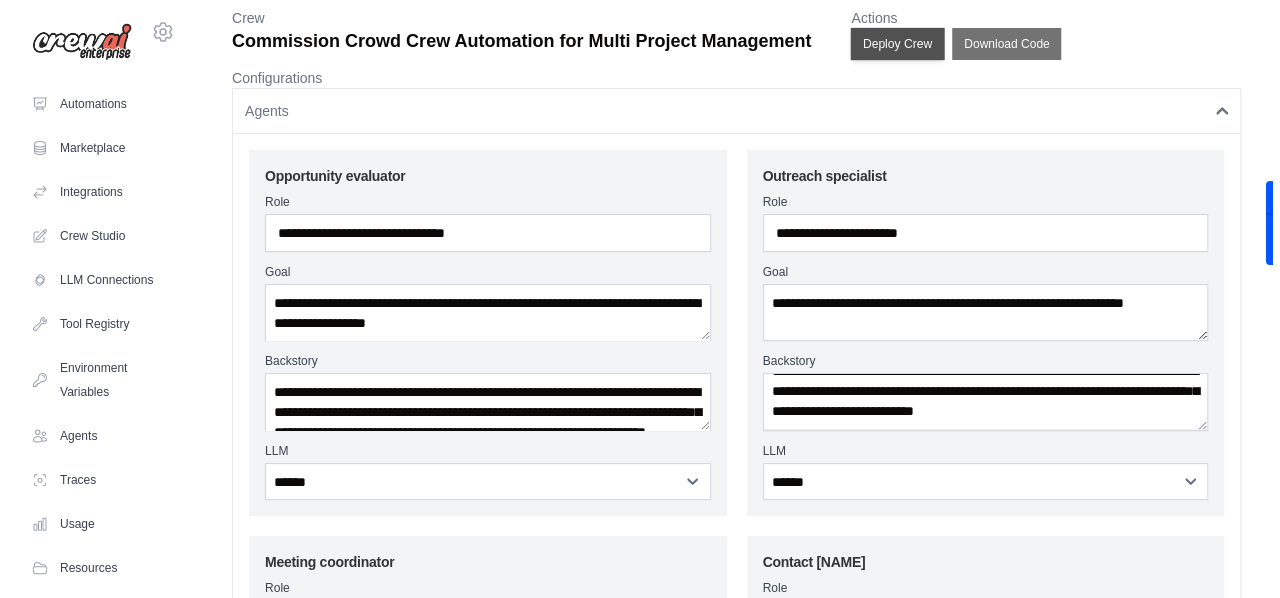 scroll, scrollTop: 0, scrollLeft: 0, axis: both 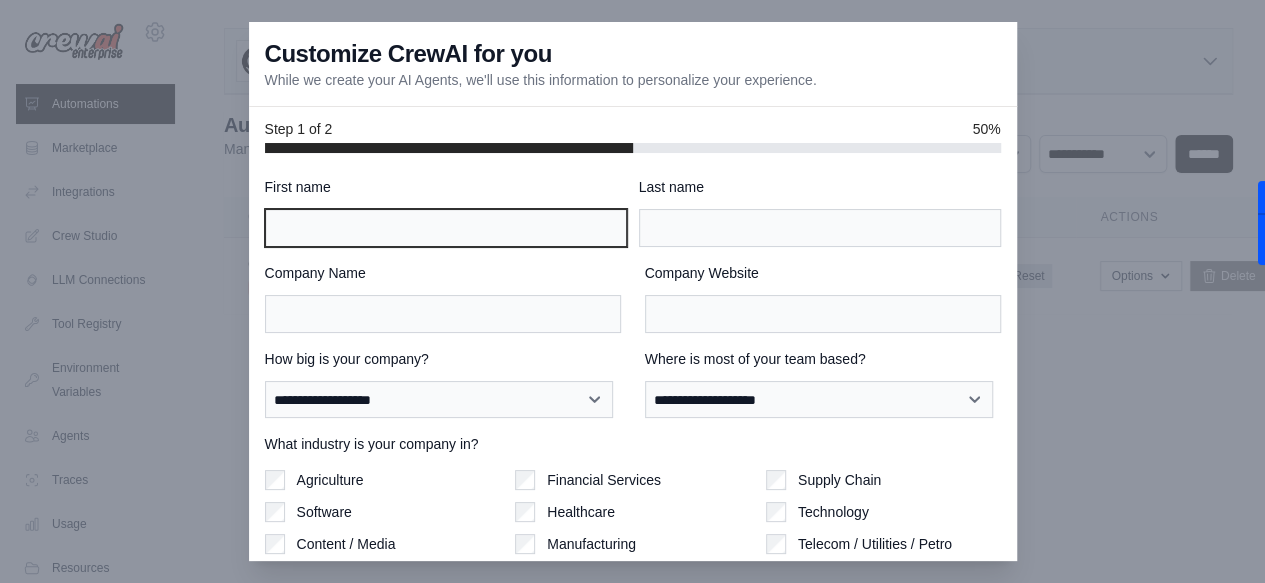 click on "First name" at bounding box center [446, 228] 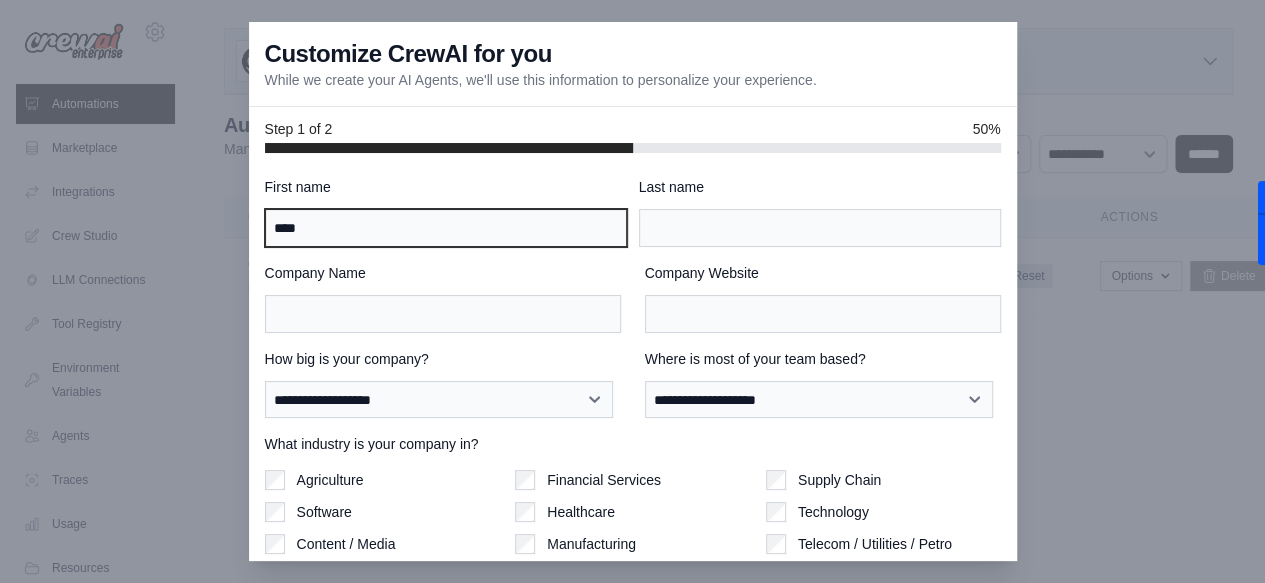 type on "****" 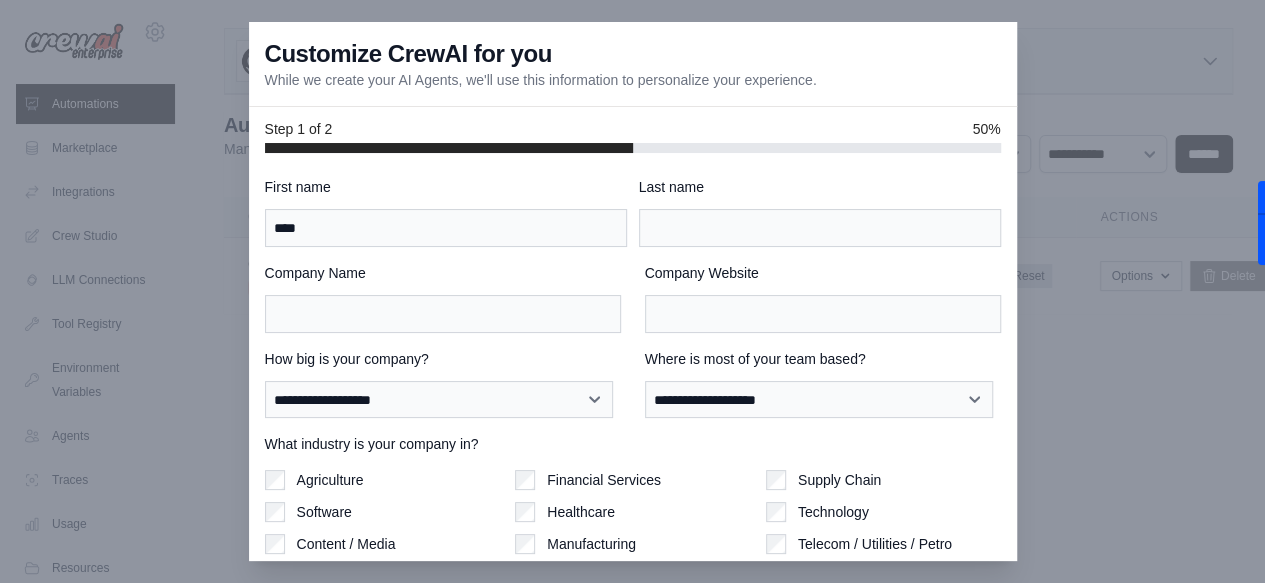 click on "Last name" at bounding box center [820, 212] 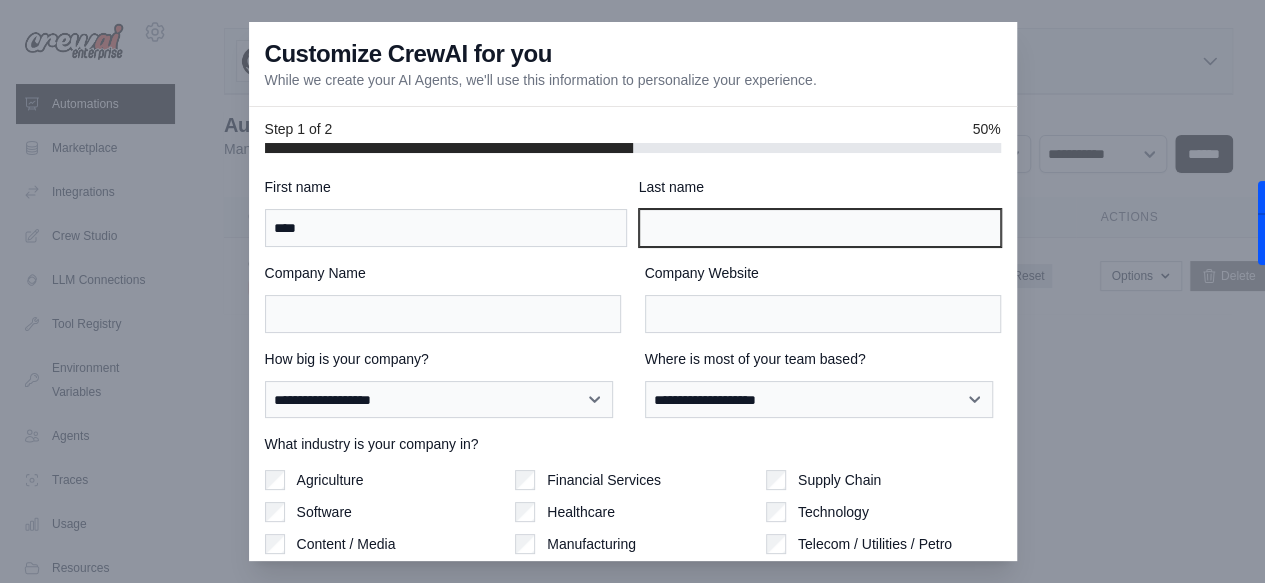 click on "Last name" at bounding box center [820, 228] 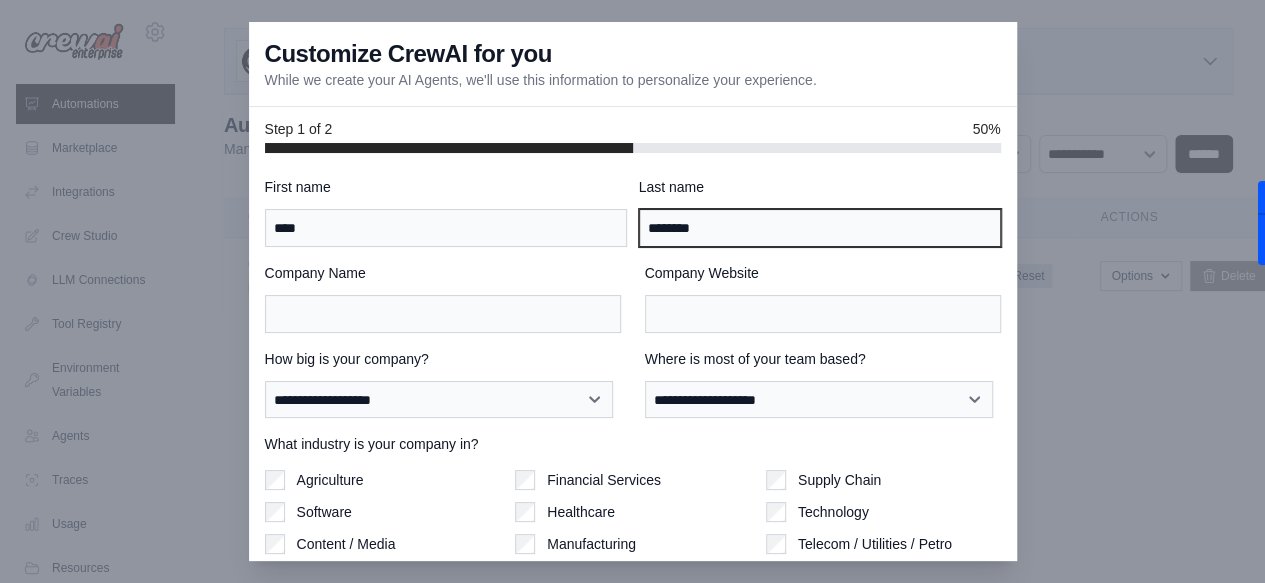 type on "********" 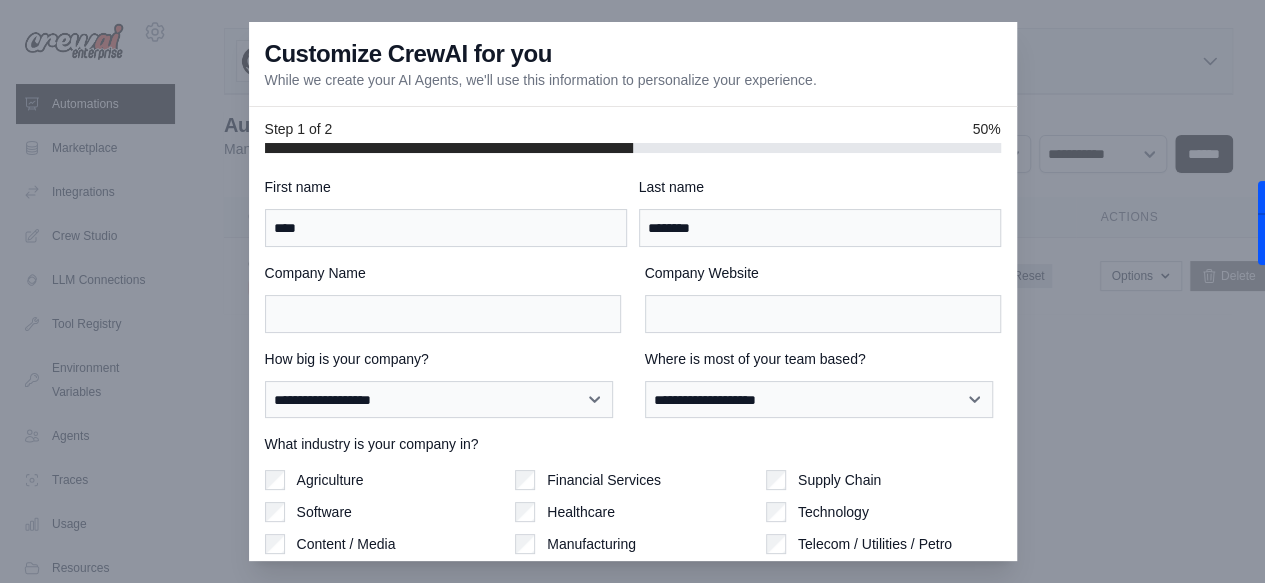 click on "How big is your company?" at bounding box center [443, 359] 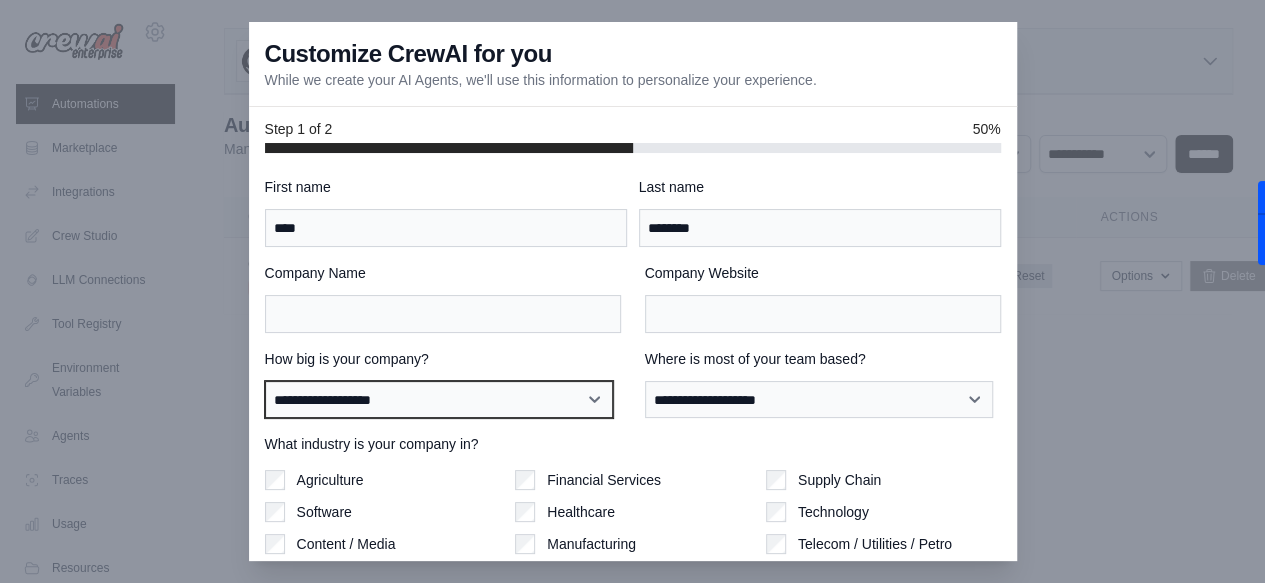 click on "**********" at bounding box center (439, 399) 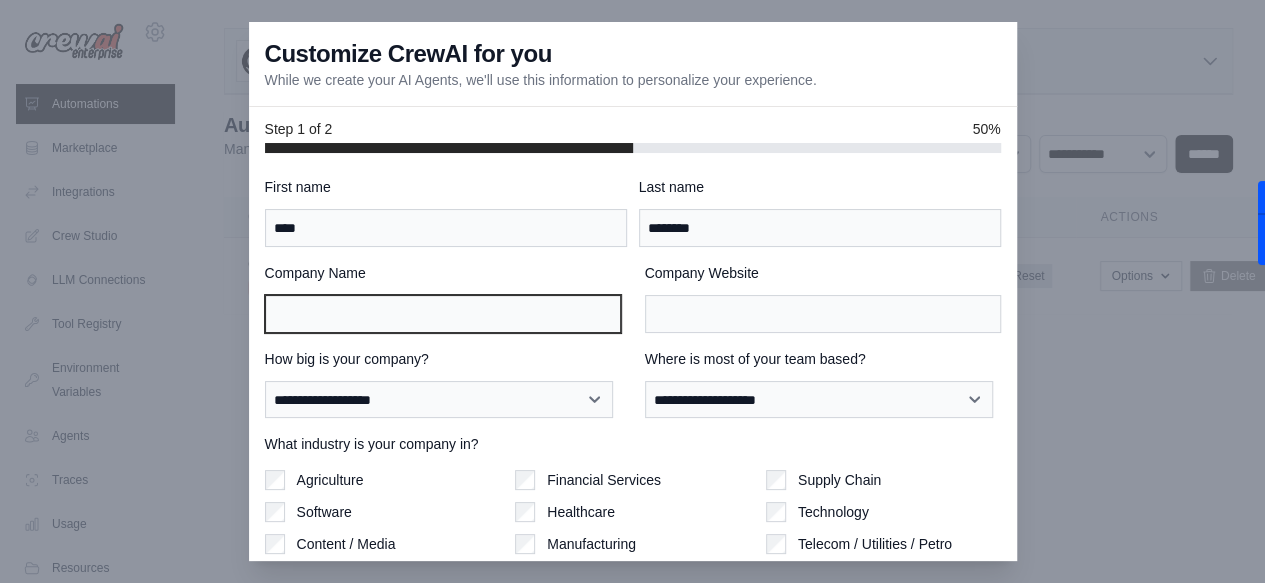 click on "Company Name" at bounding box center (443, 314) 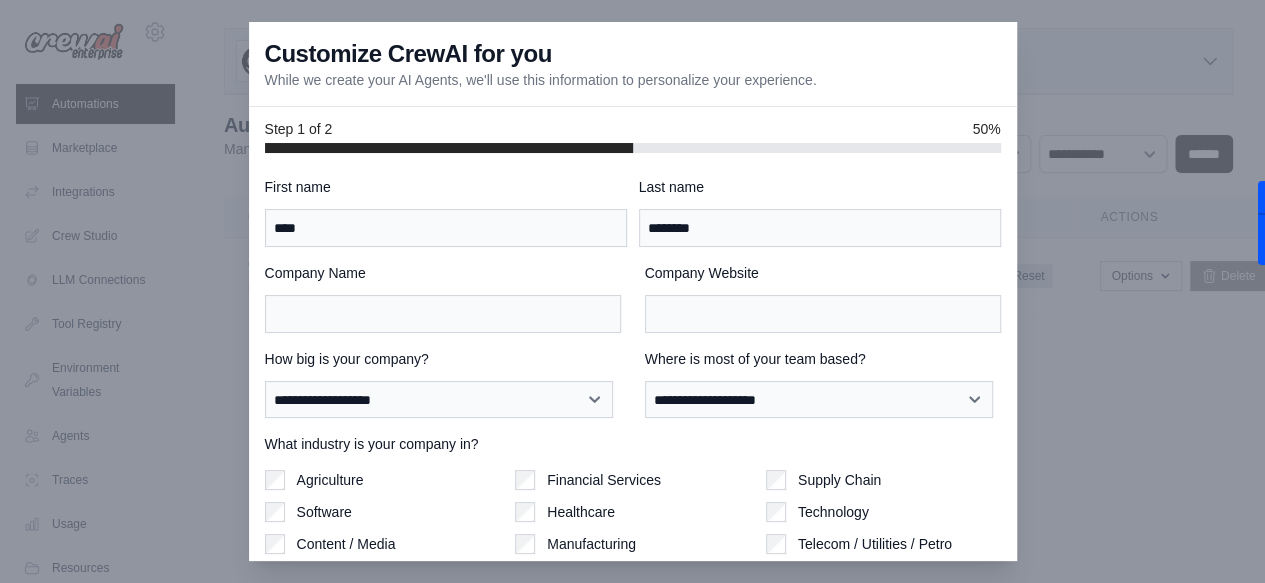 click on "How big is your company?" at bounding box center [443, 359] 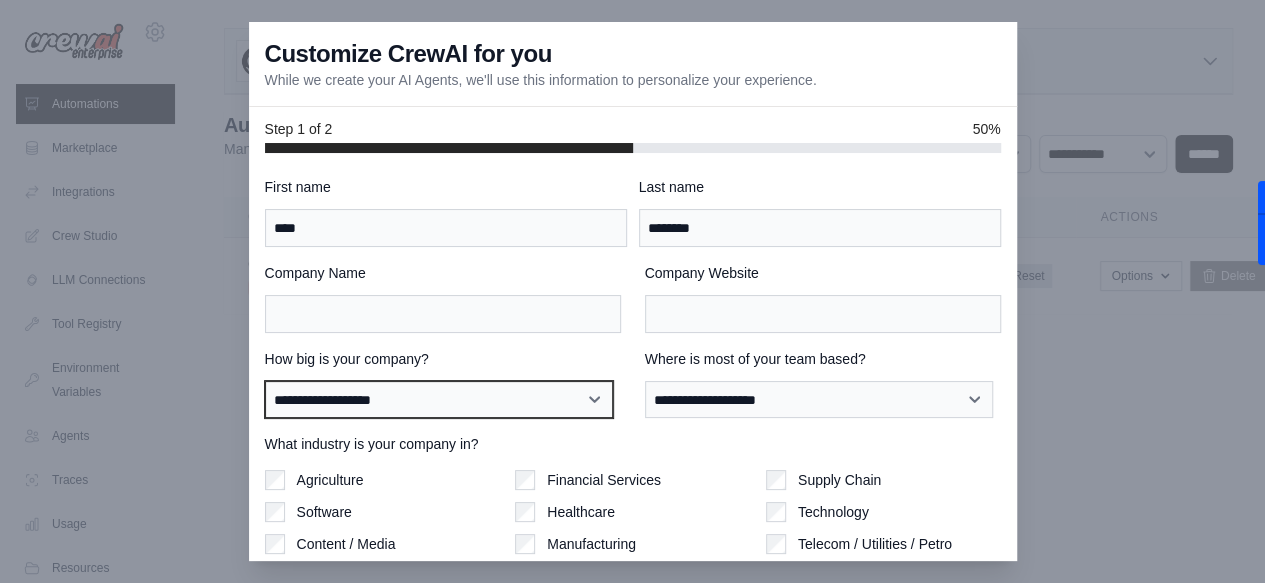 click on "**********" at bounding box center [439, 399] 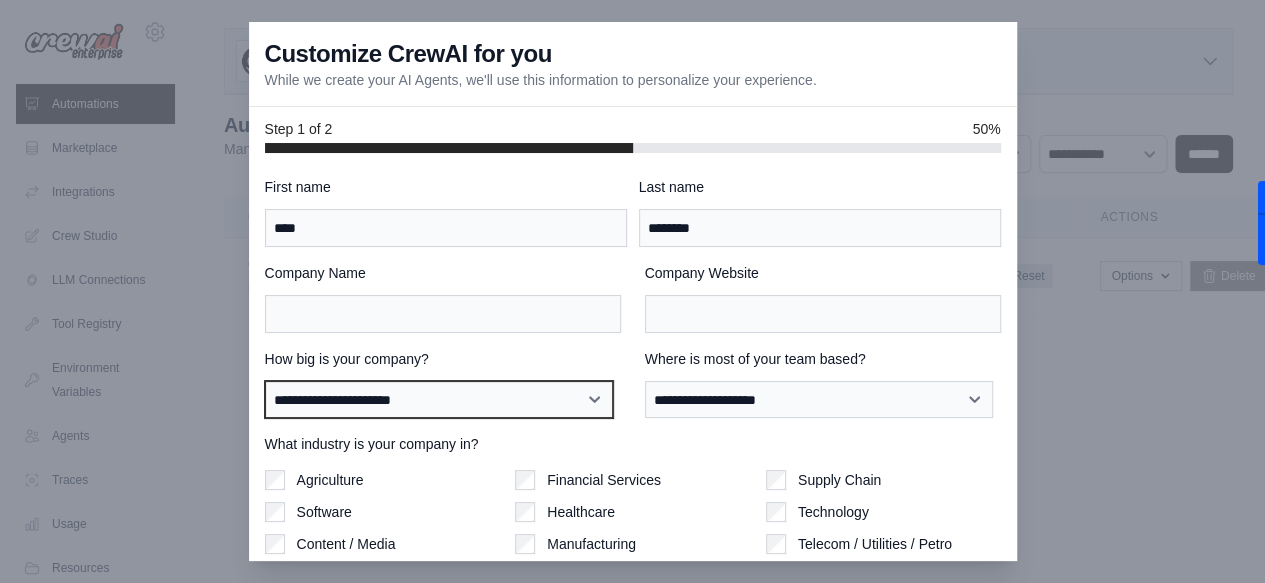 click on "**********" at bounding box center [439, 399] 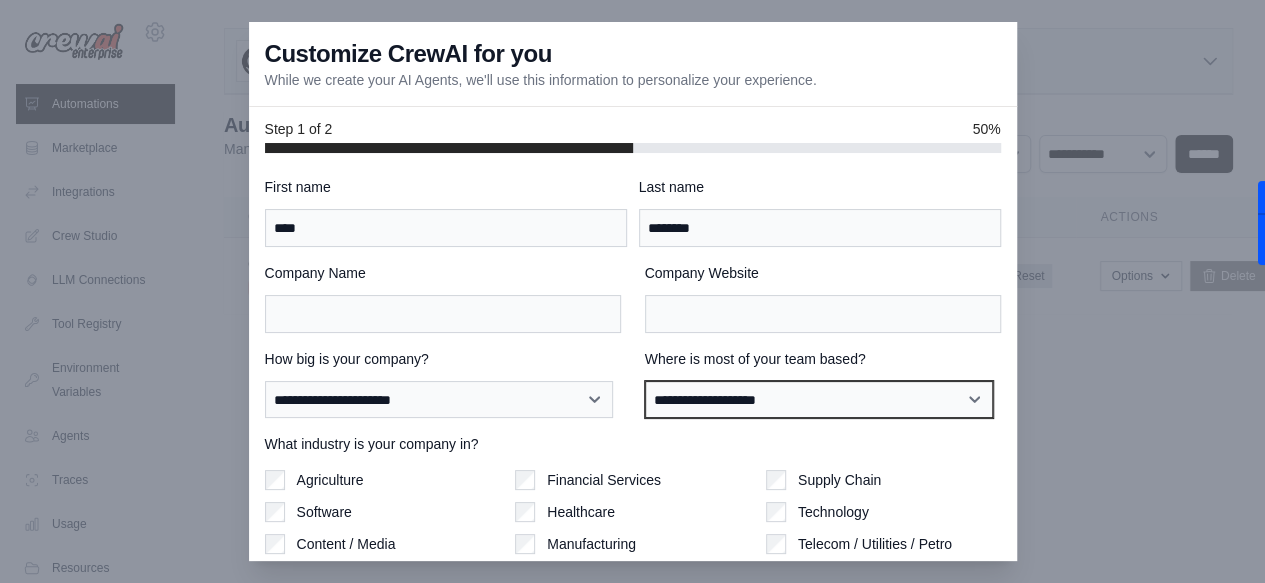 click on "**********" at bounding box center (819, 399) 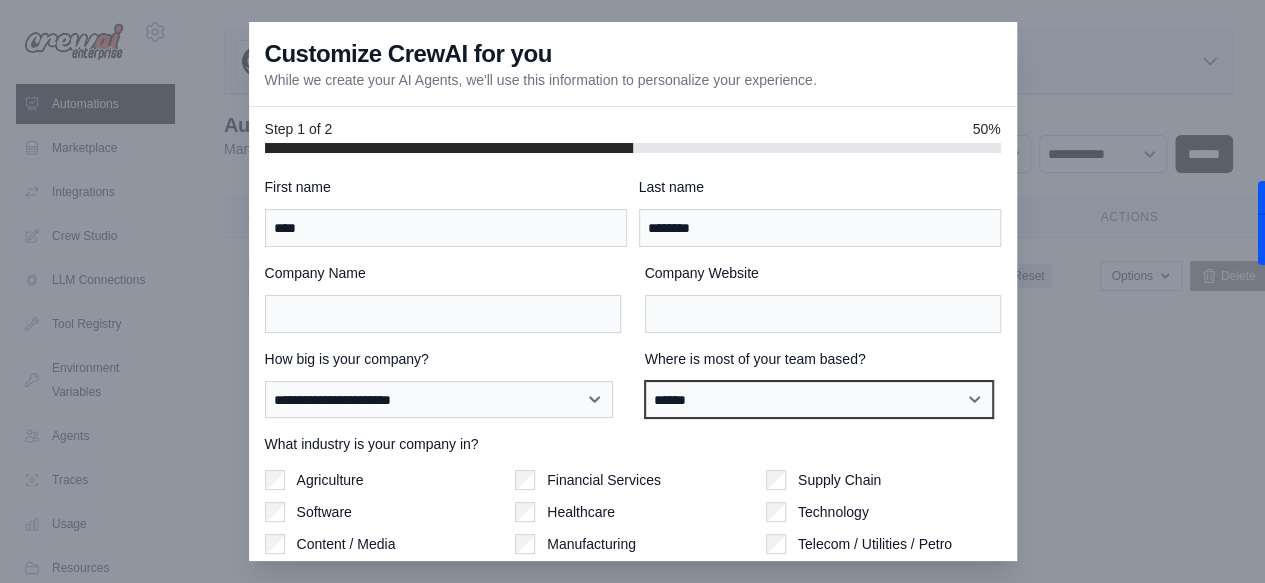 click on "**********" at bounding box center [819, 399] 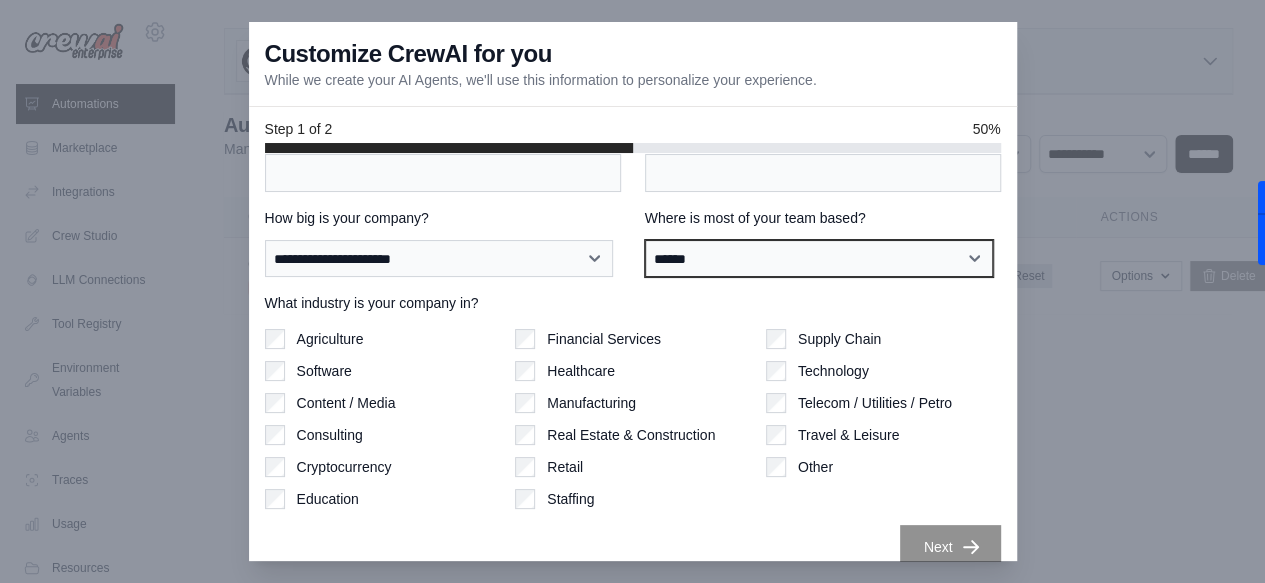 scroll, scrollTop: 149, scrollLeft: 0, axis: vertical 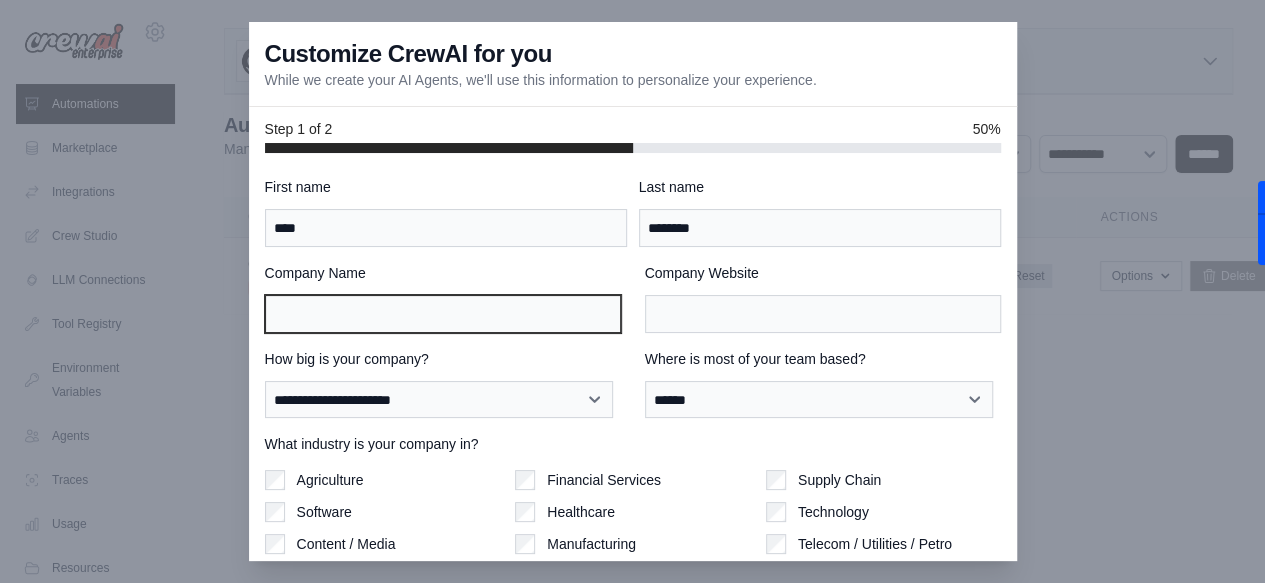 click on "Company Name" at bounding box center (443, 314) 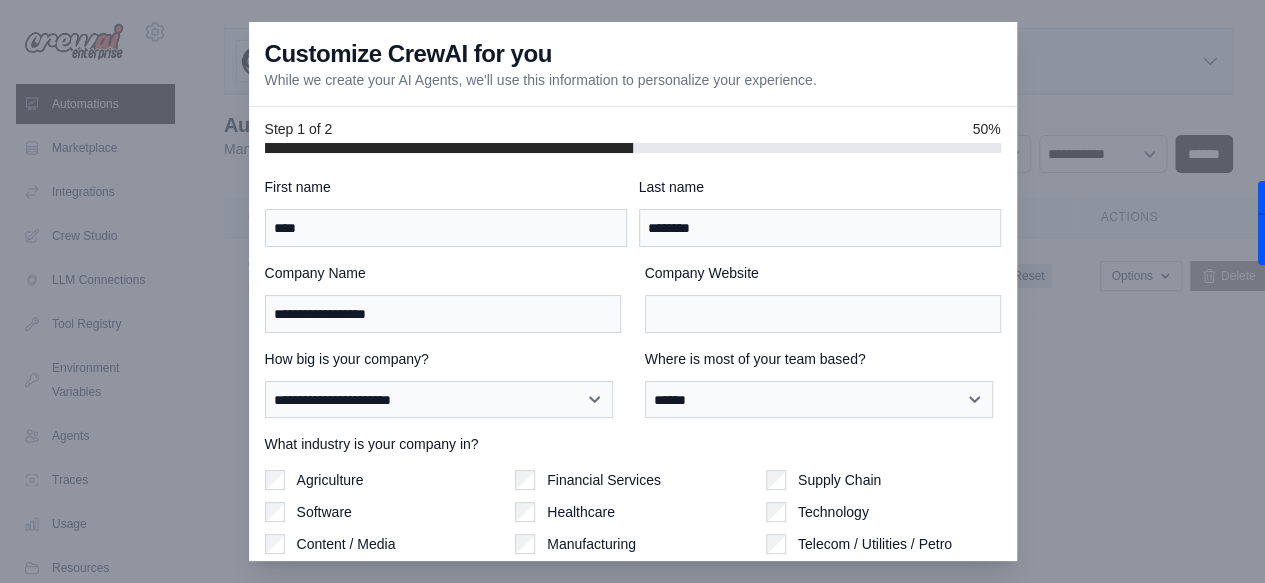 click on "**********" at bounding box center [633, 443] 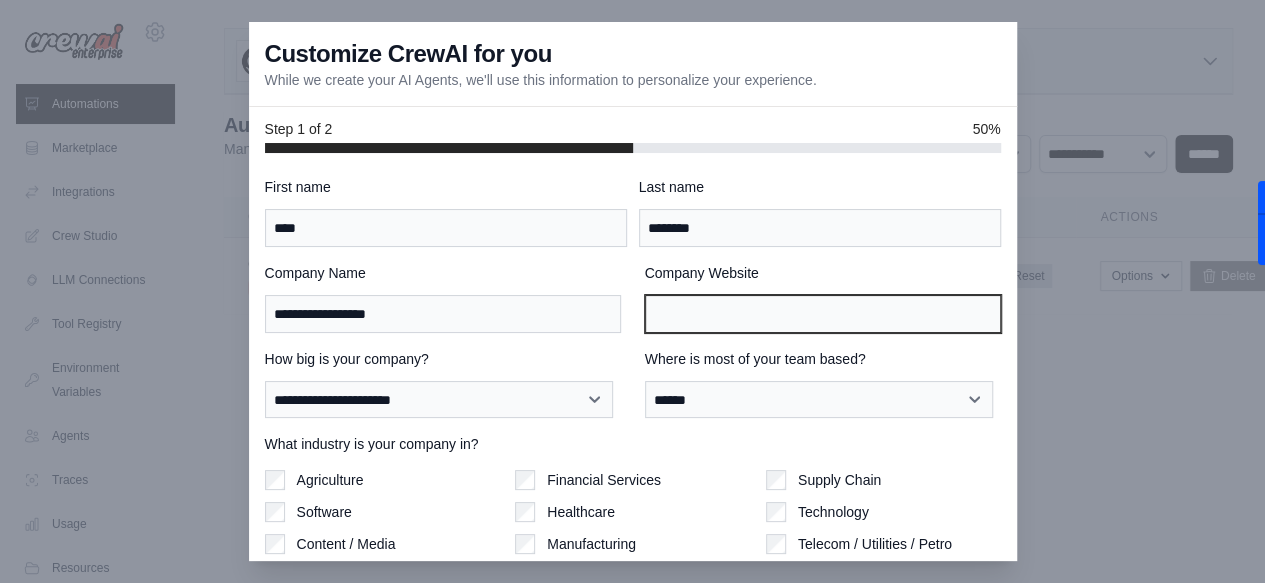 click on "Company Website" at bounding box center [823, 314] 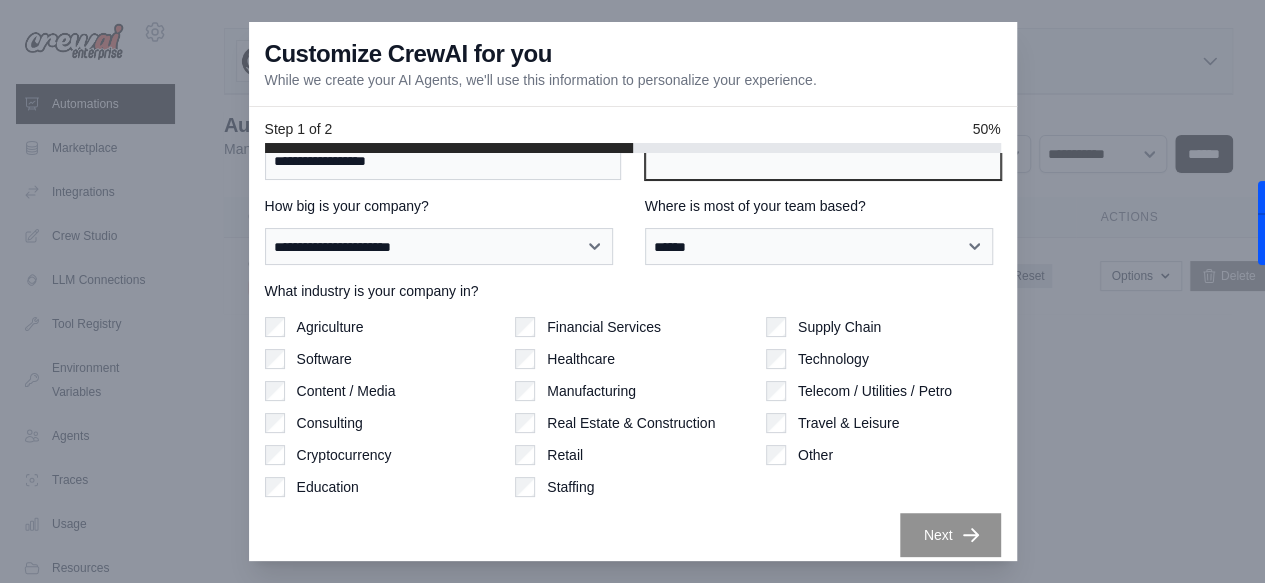 scroll, scrollTop: 0, scrollLeft: 0, axis: both 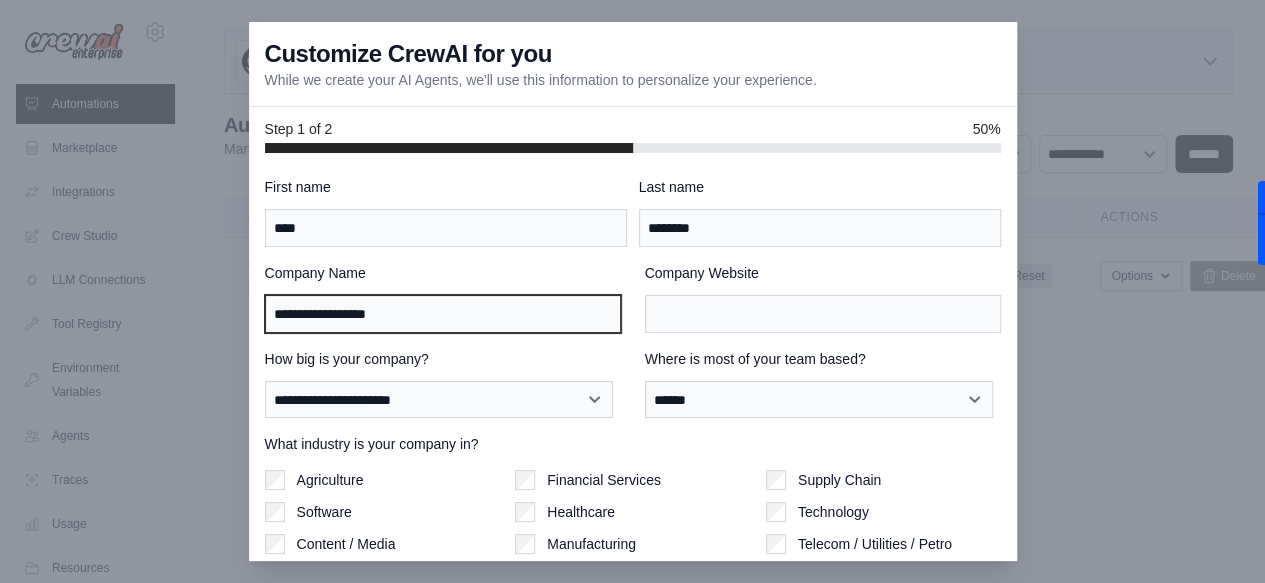 click on "**********" at bounding box center (443, 314) 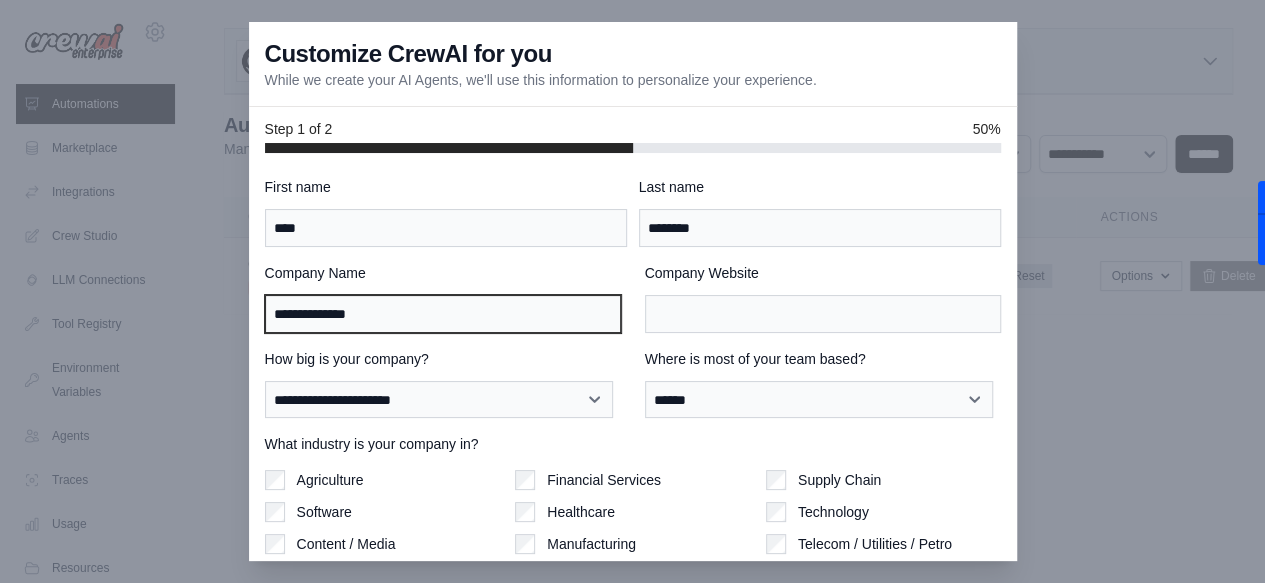 type on "**********" 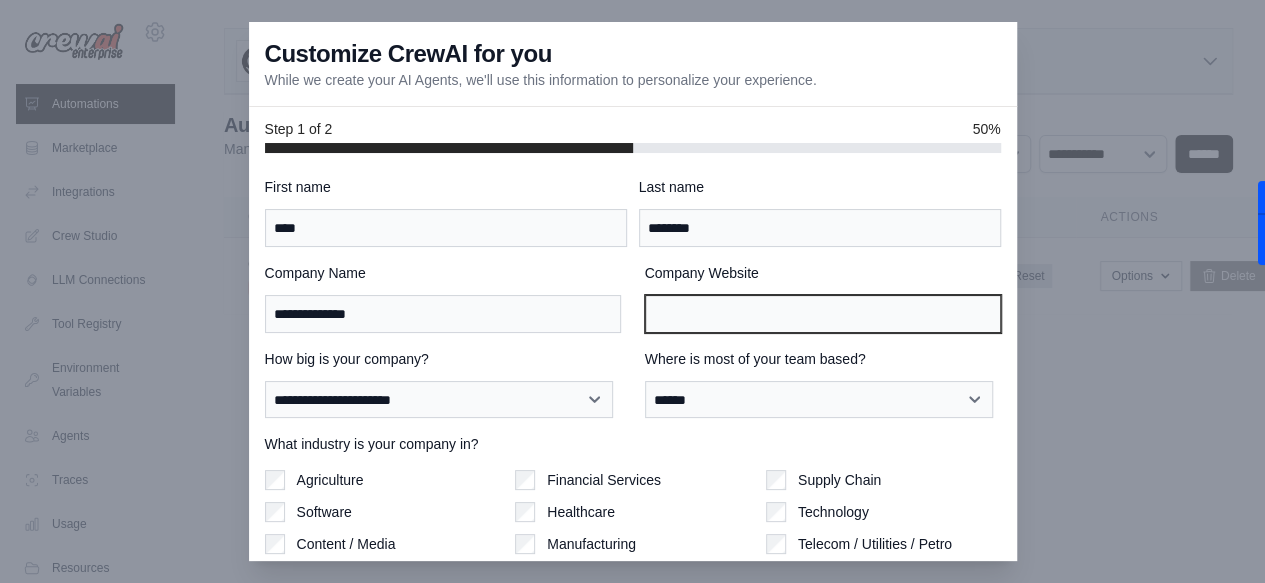 click on "Company Website" at bounding box center (823, 314) 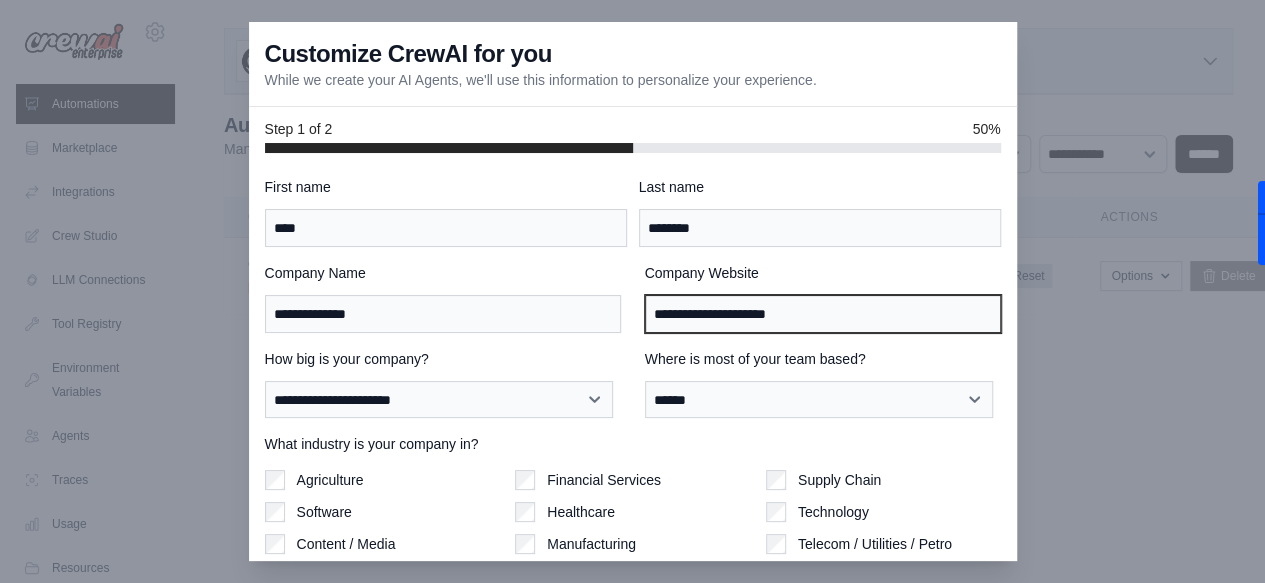 scroll, scrollTop: 153, scrollLeft: 0, axis: vertical 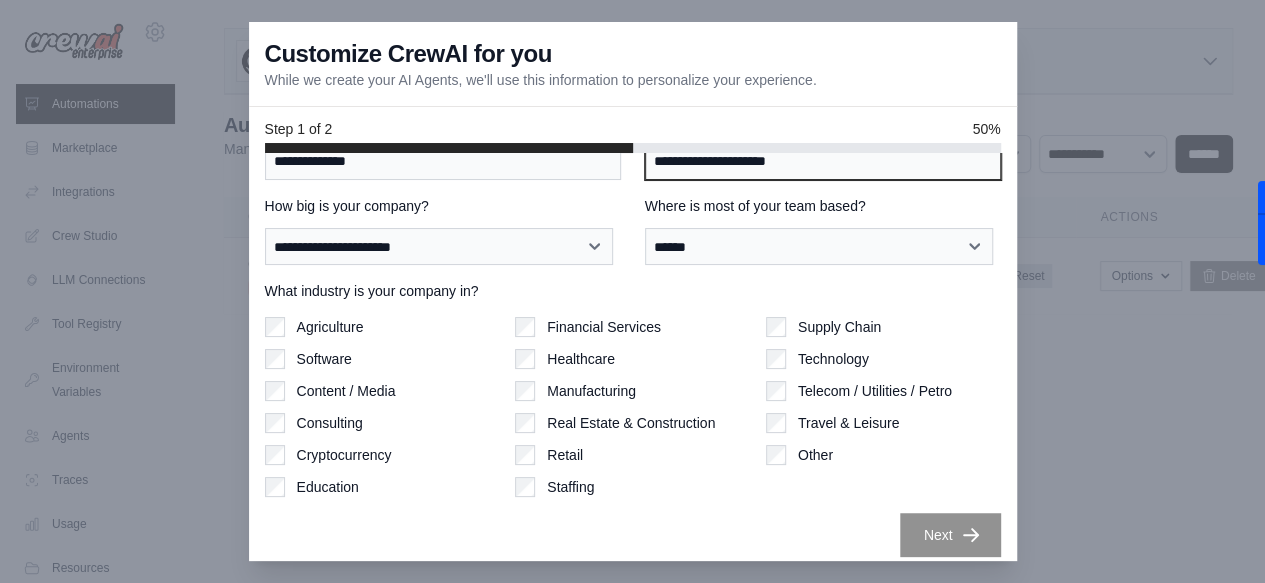 type on "**********" 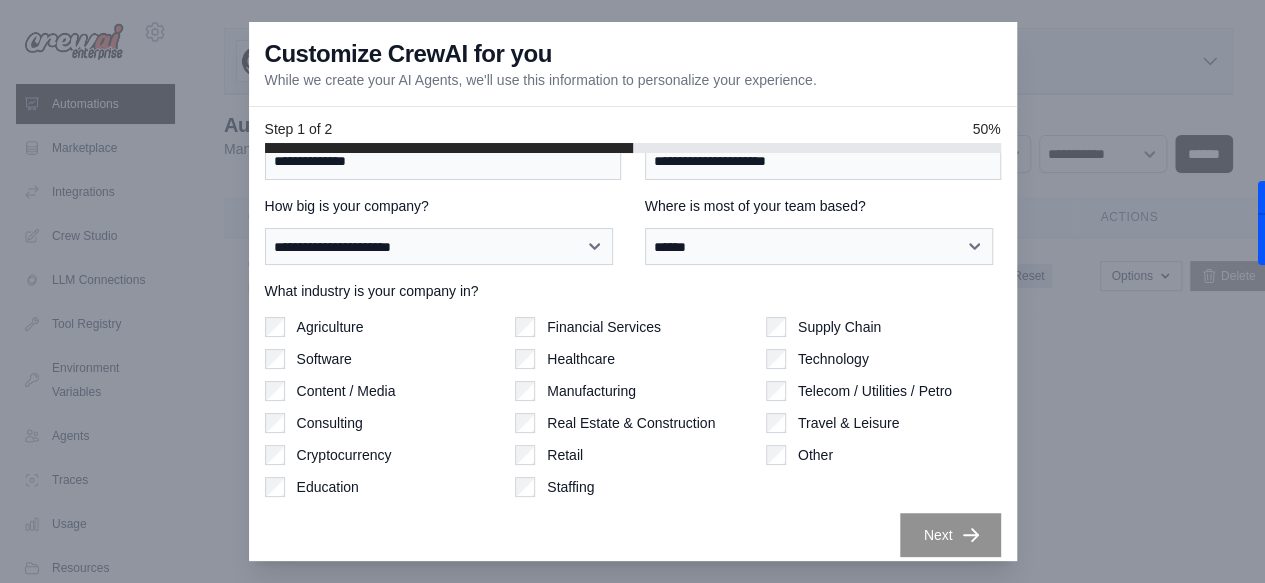 click on "What industry is your company in?" at bounding box center (633, 291) 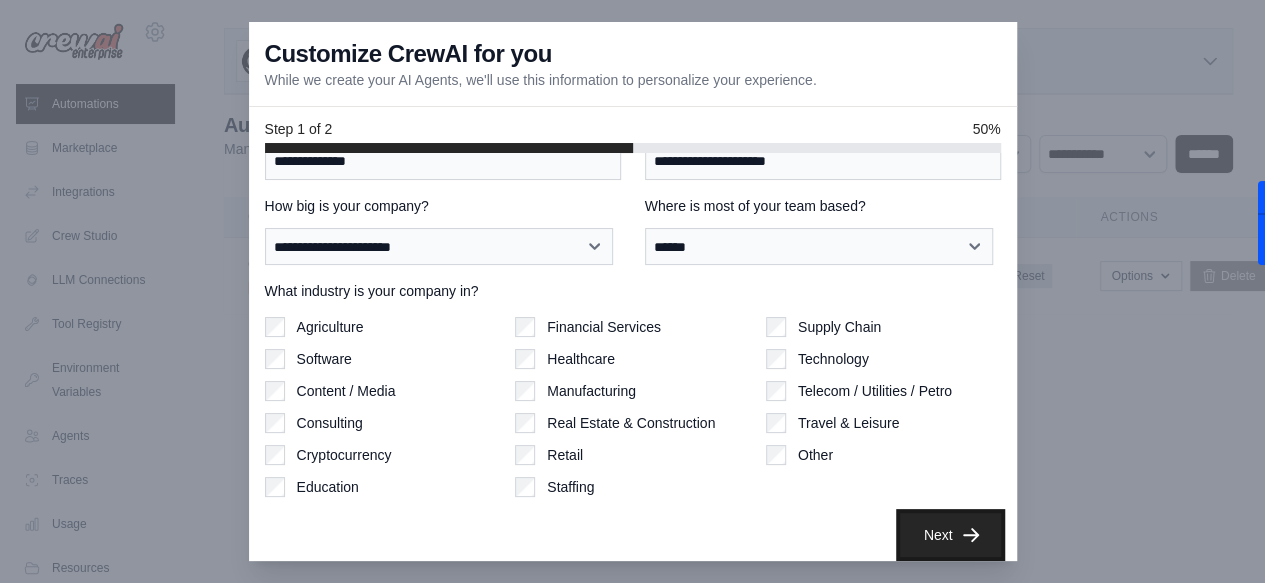 click on "Next" at bounding box center (950, 535) 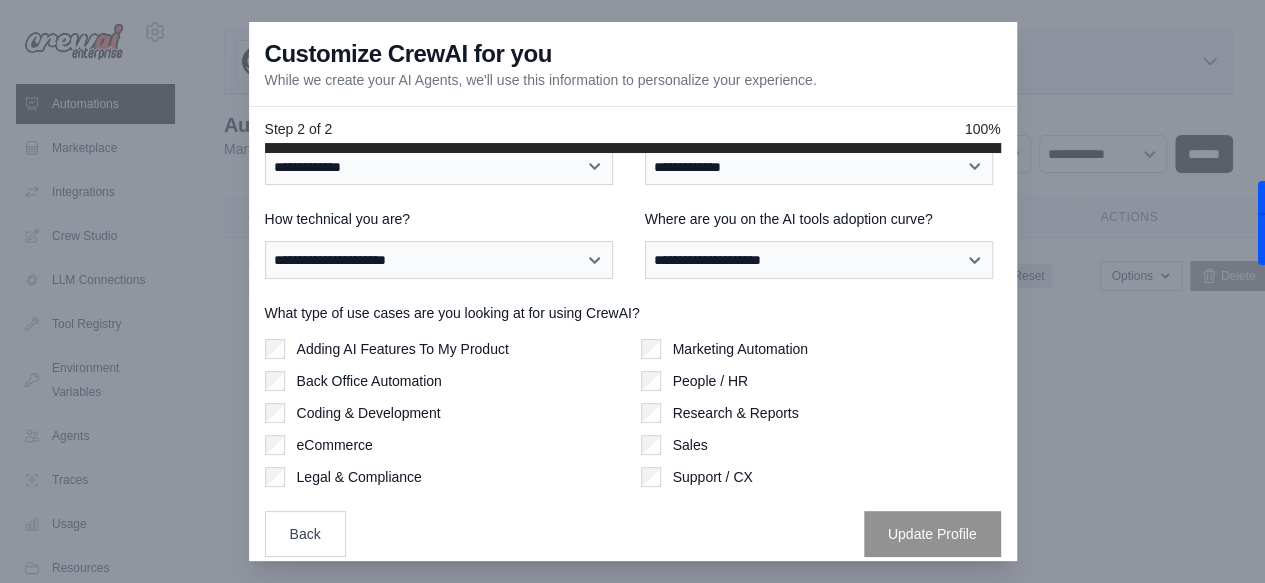 scroll, scrollTop: 0, scrollLeft: 0, axis: both 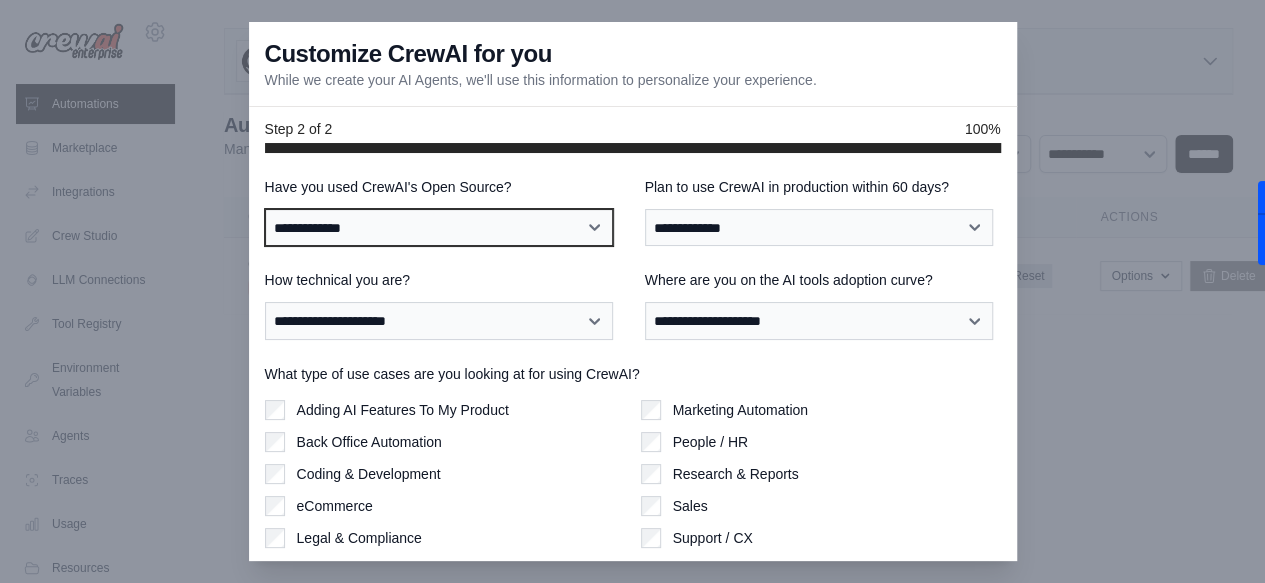 click on "**********" at bounding box center (439, 227) 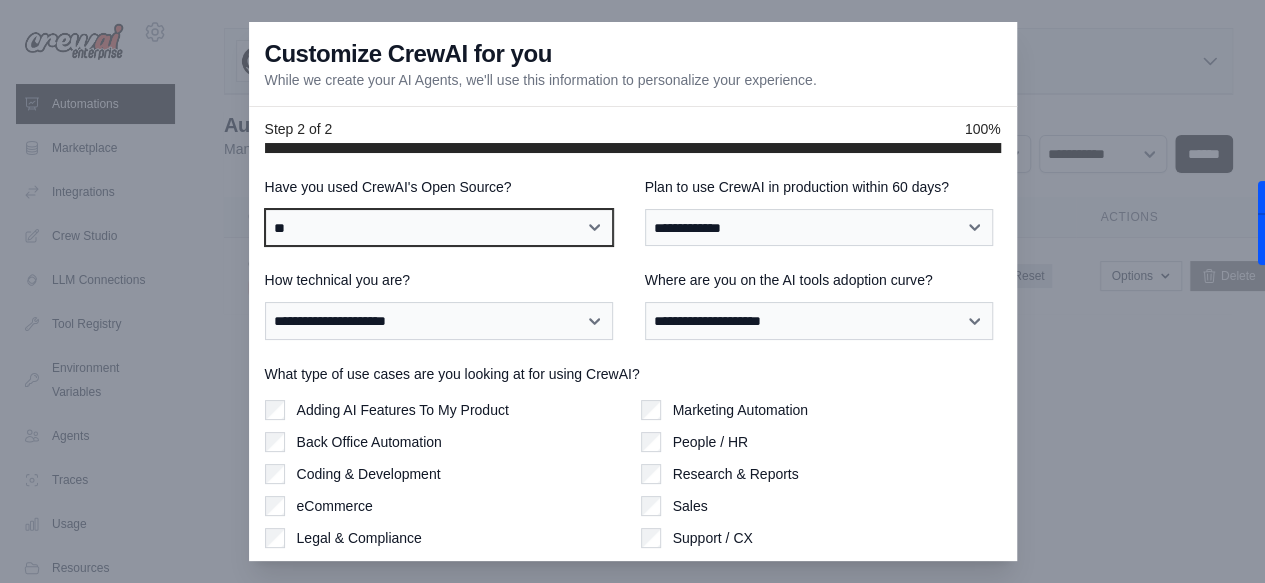click on "**********" at bounding box center (439, 227) 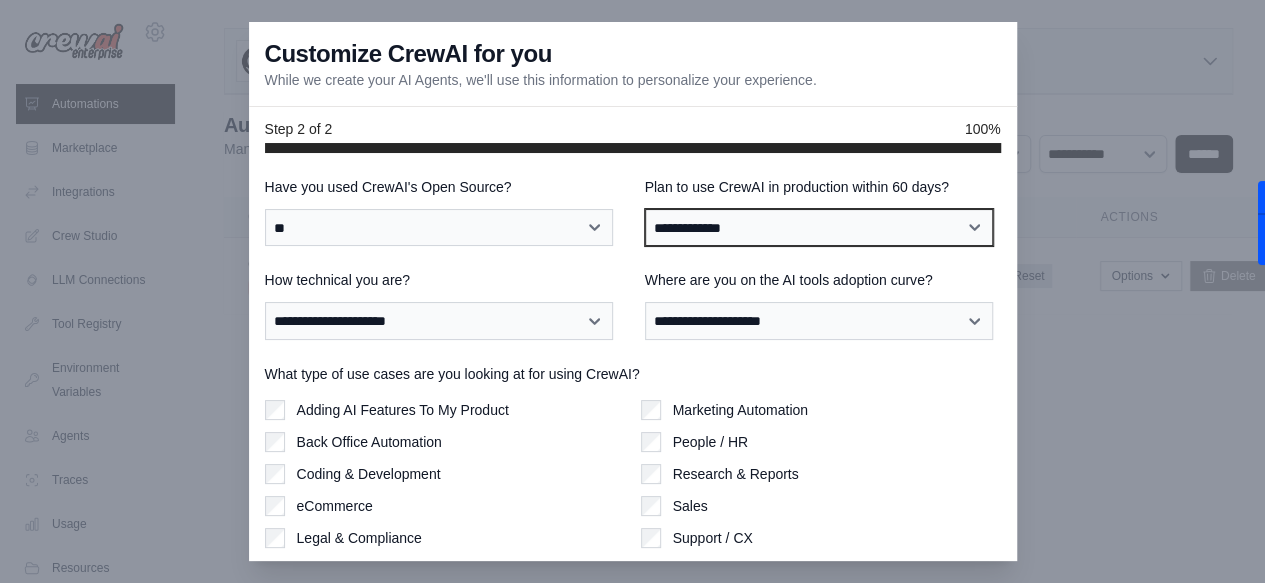 click on "**********" at bounding box center (819, 227) 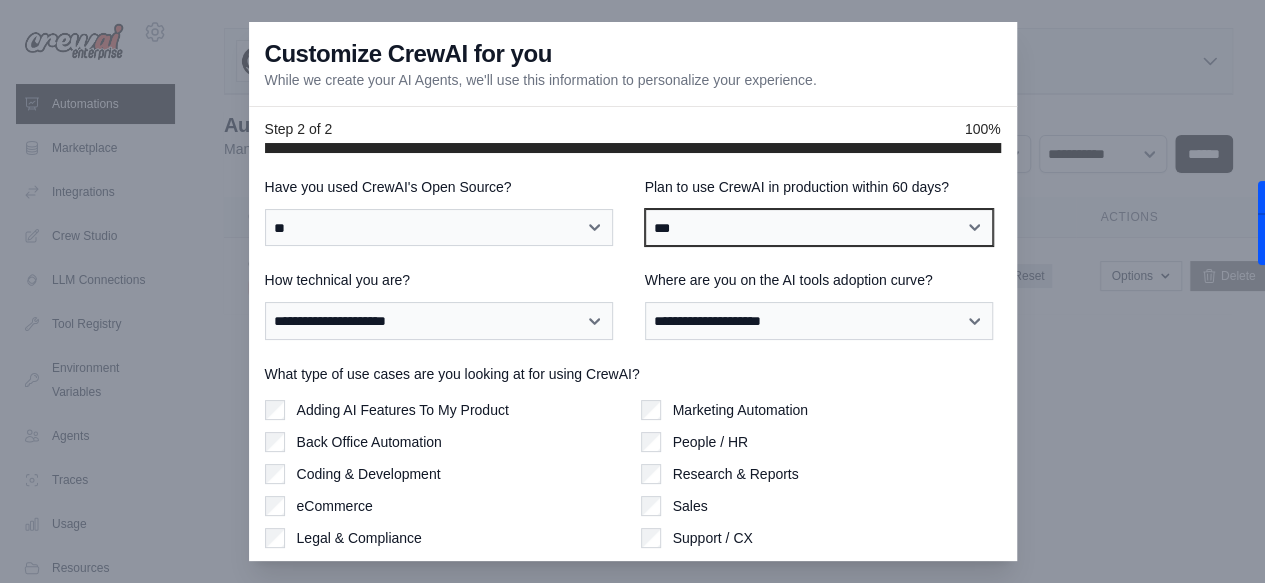 click on "**********" at bounding box center [819, 227] 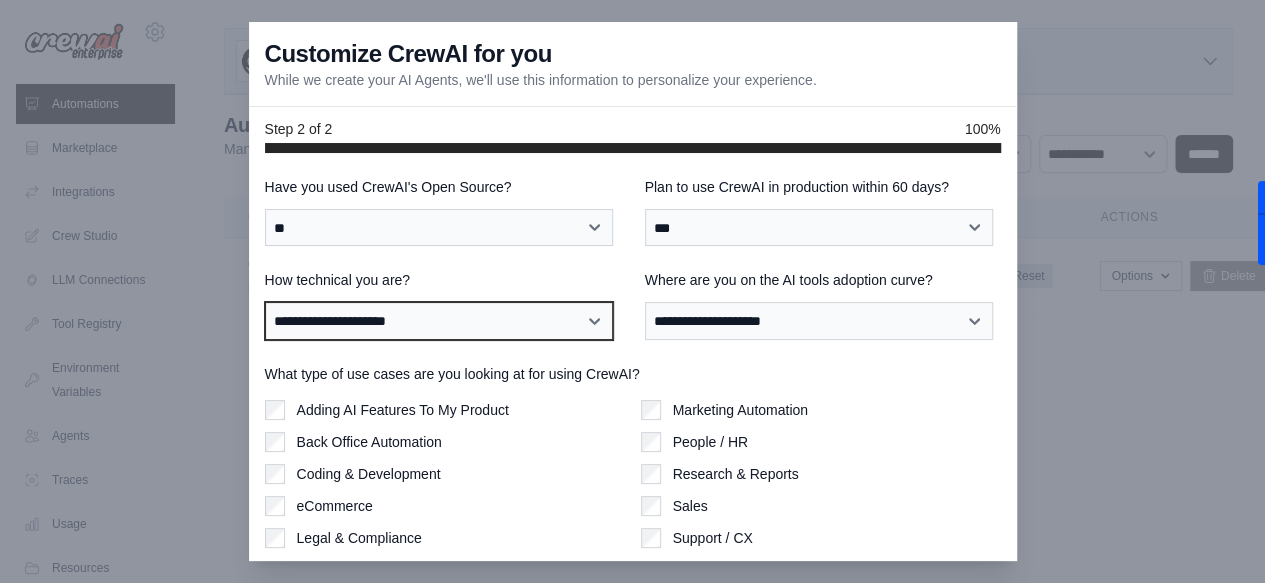 click on "**********" at bounding box center [439, 320] 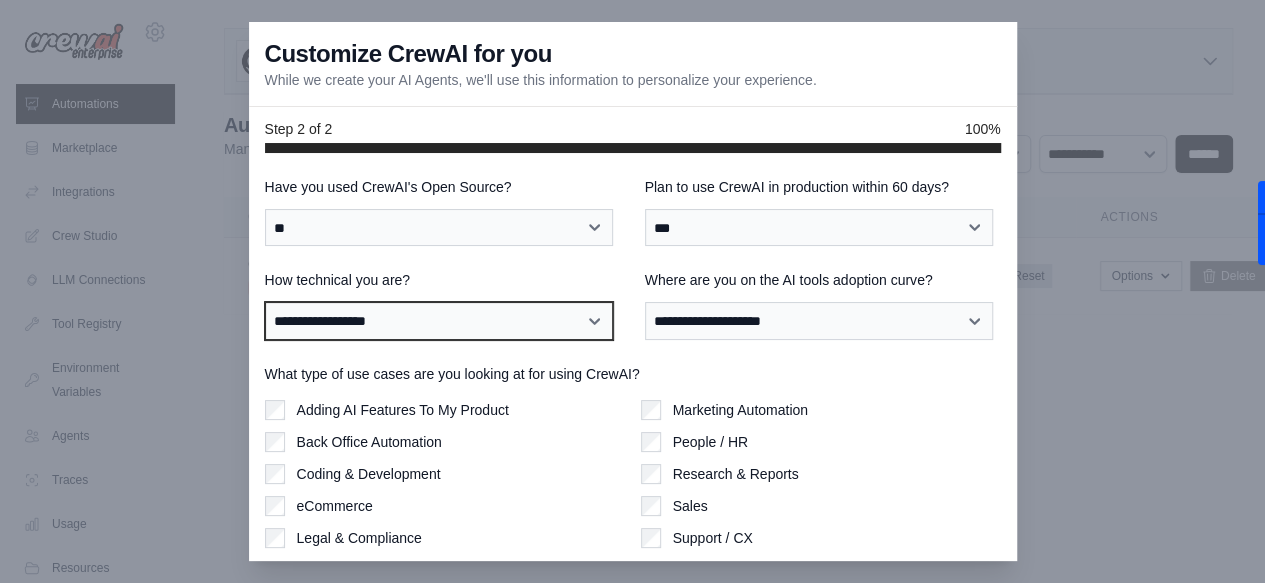 click on "**********" at bounding box center (439, 320) 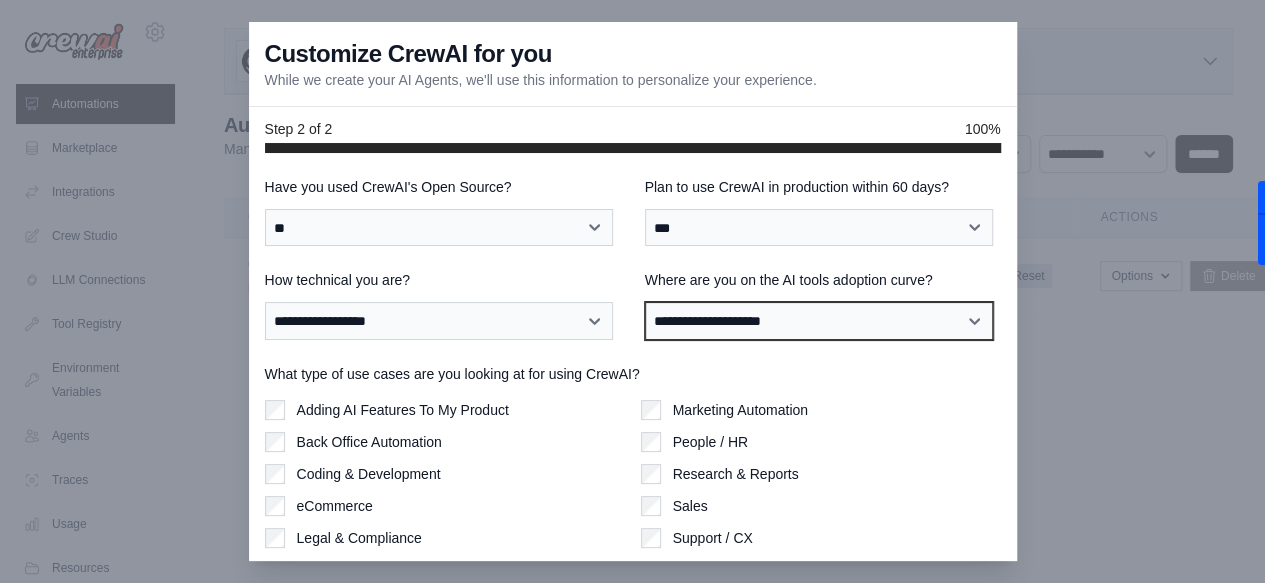 click on "**********" at bounding box center [819, 320] 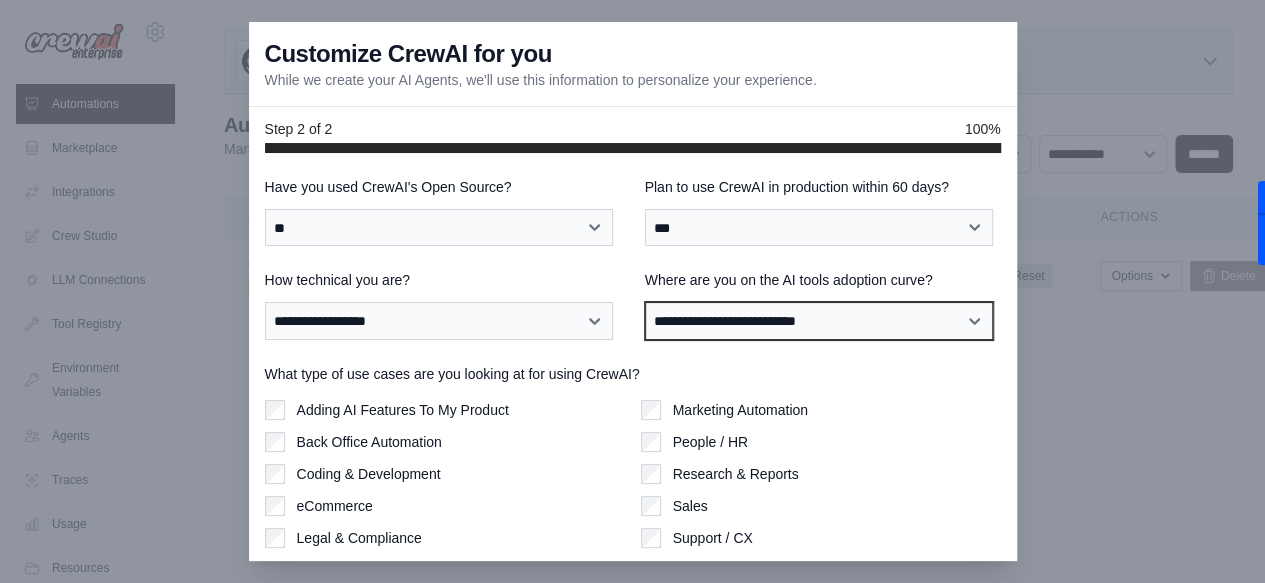 click on "**********" at bounding box center [819, 320] 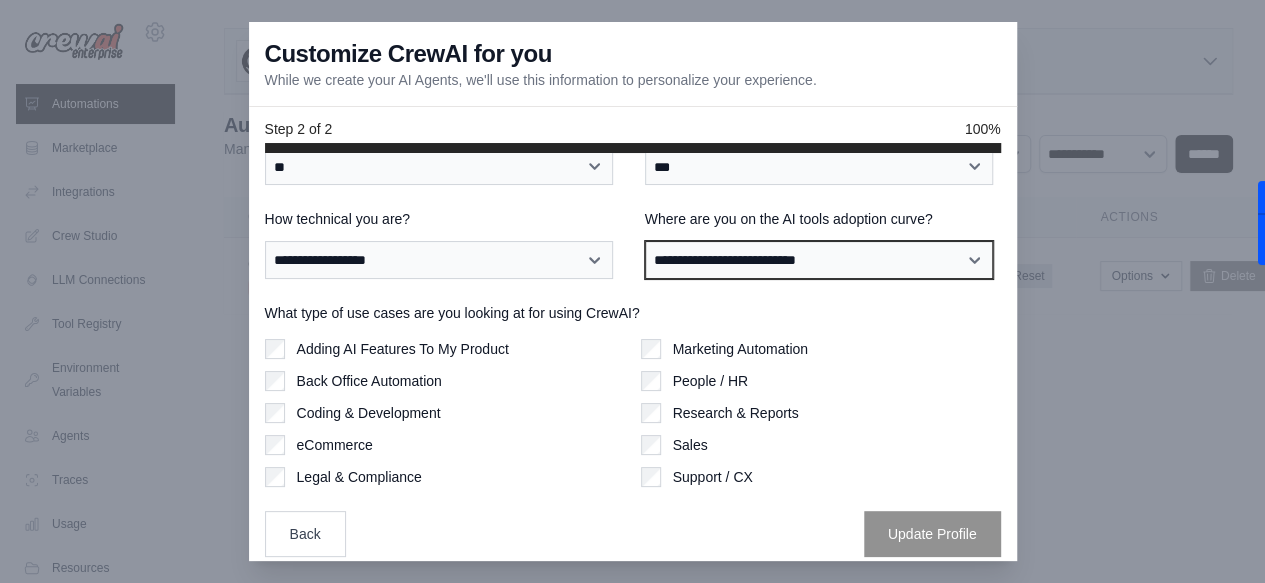 scroll, scrollTop: 15, scrollLeft: 0, axis: vertical 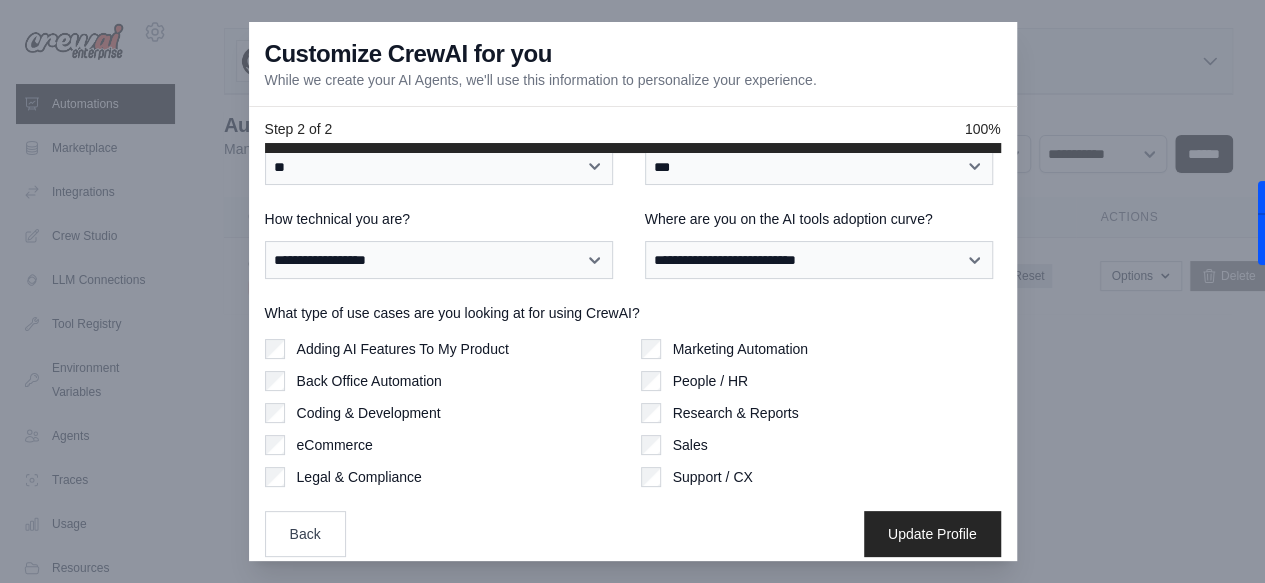 click on "Marketing Automation" at bounding box center (821, 349) 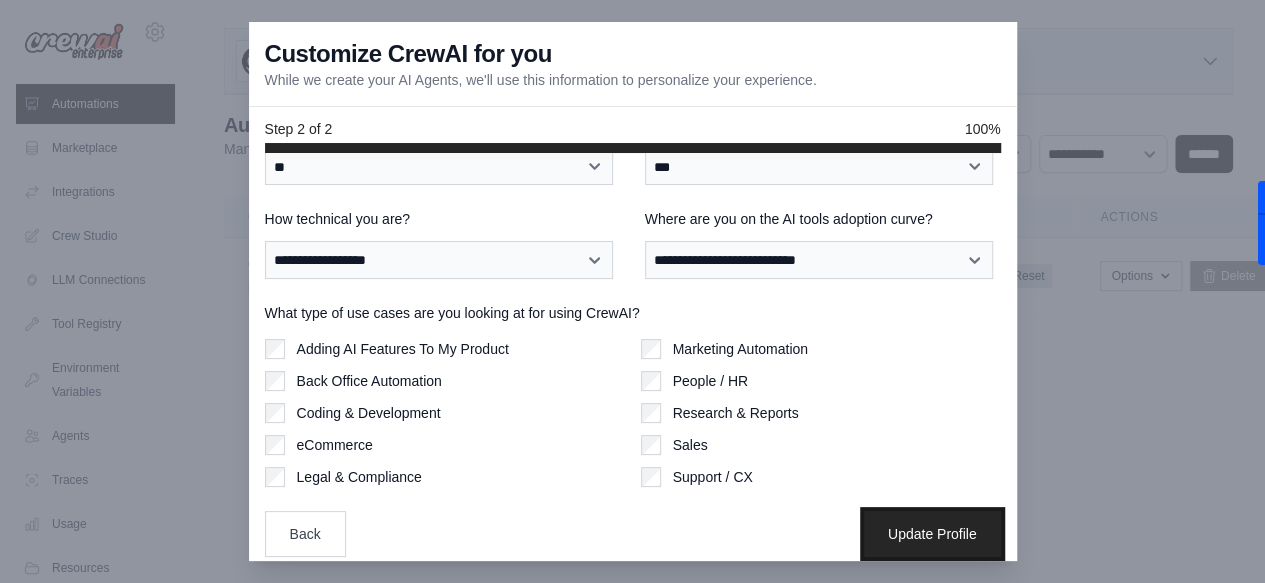click on "Update Profile" at bounding box center [932, 534] 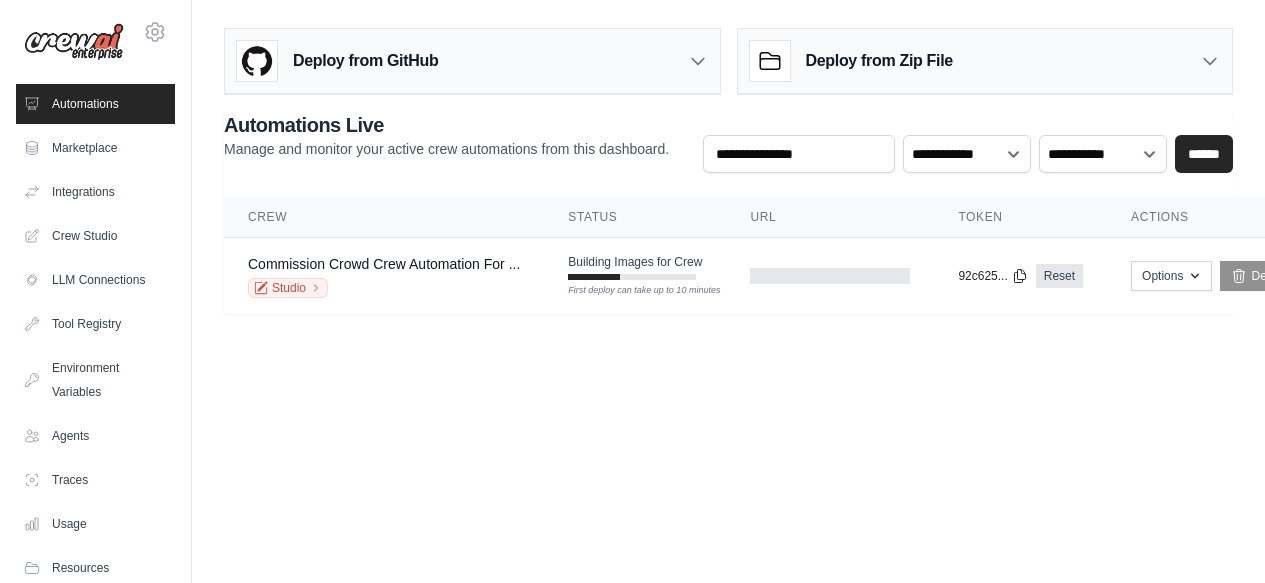 scroll, scrollTop: 0, scrollLeft: 0, axis: both 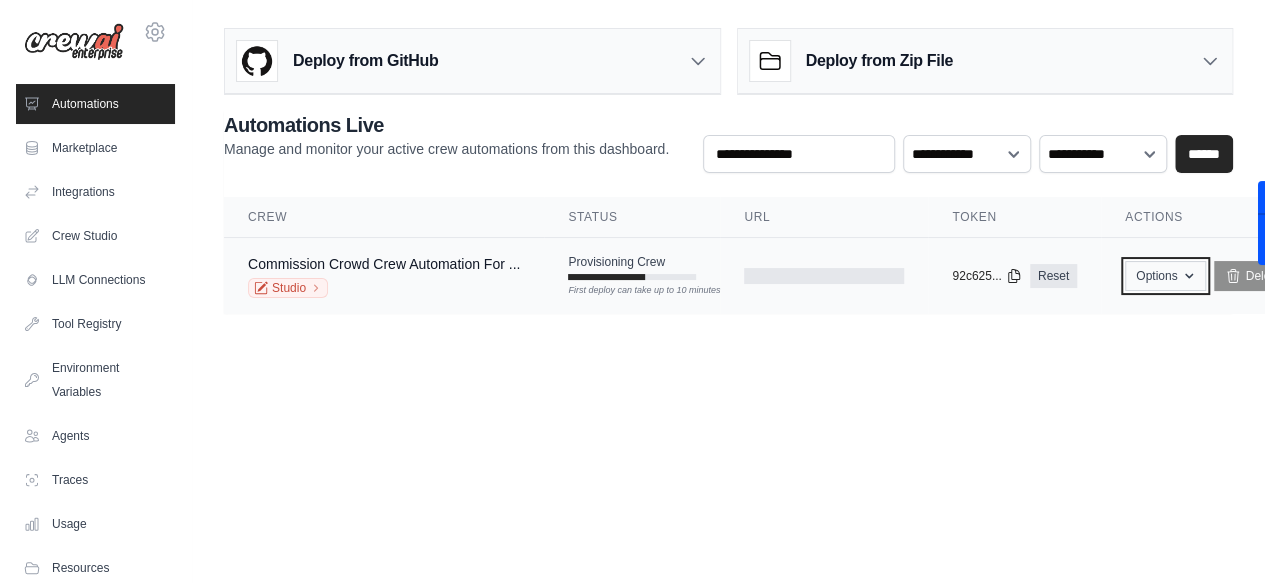 click on "Options" at bounding box center (1165, 276) 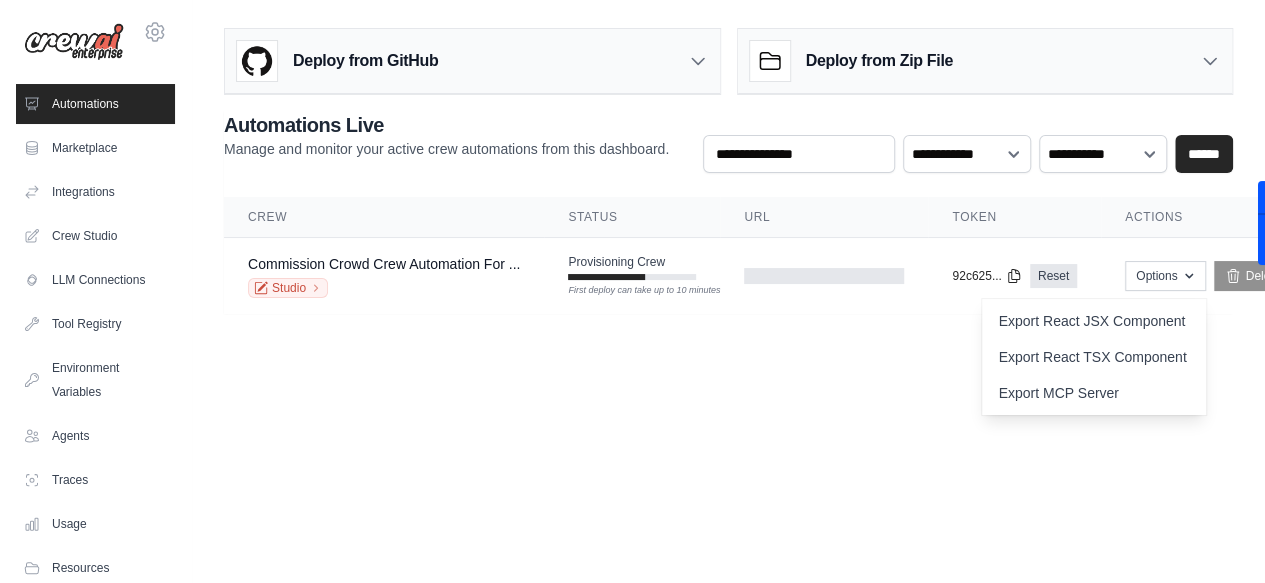 click on "Deploy from GitHub
Deploy your project directly from GitHub. Select a repository and
branch to get started.
Changes will be automatically synchronized with your deployment.
Configure GitHub
Deploy from Zip File
Choose file" at bounding box center (728, 179) 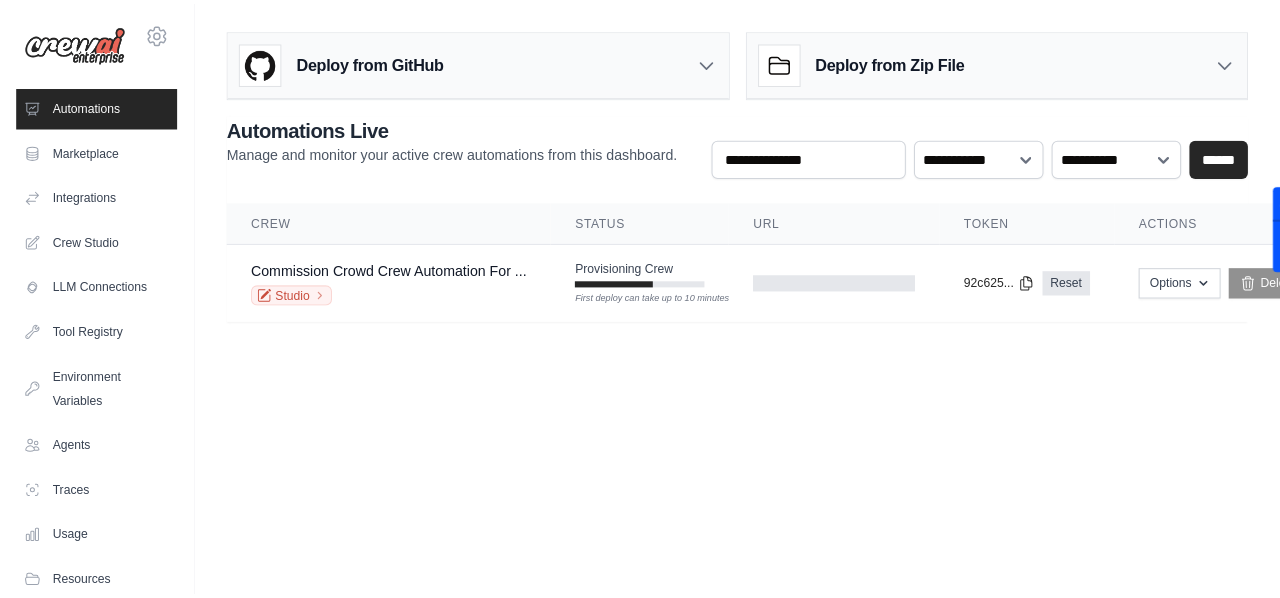 scroll, scrollTop: 0, scrollLeft: 0, axis: both 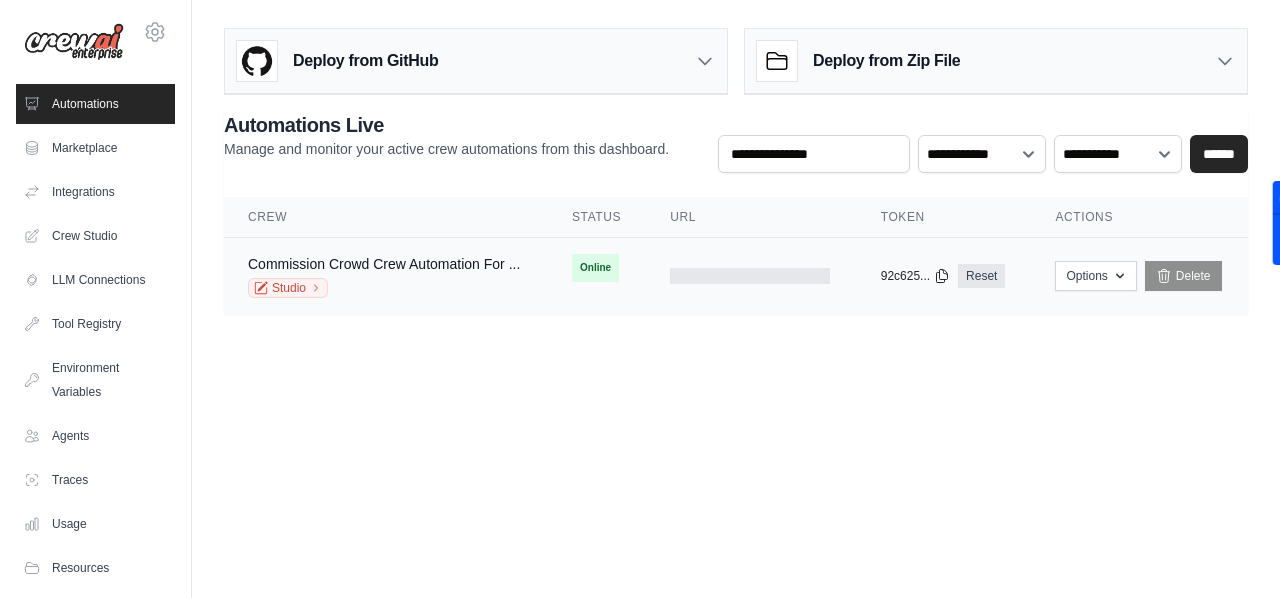 click on "Commission Crowd Crew Automation For ...
Studio" at bounding box center [386, 276] 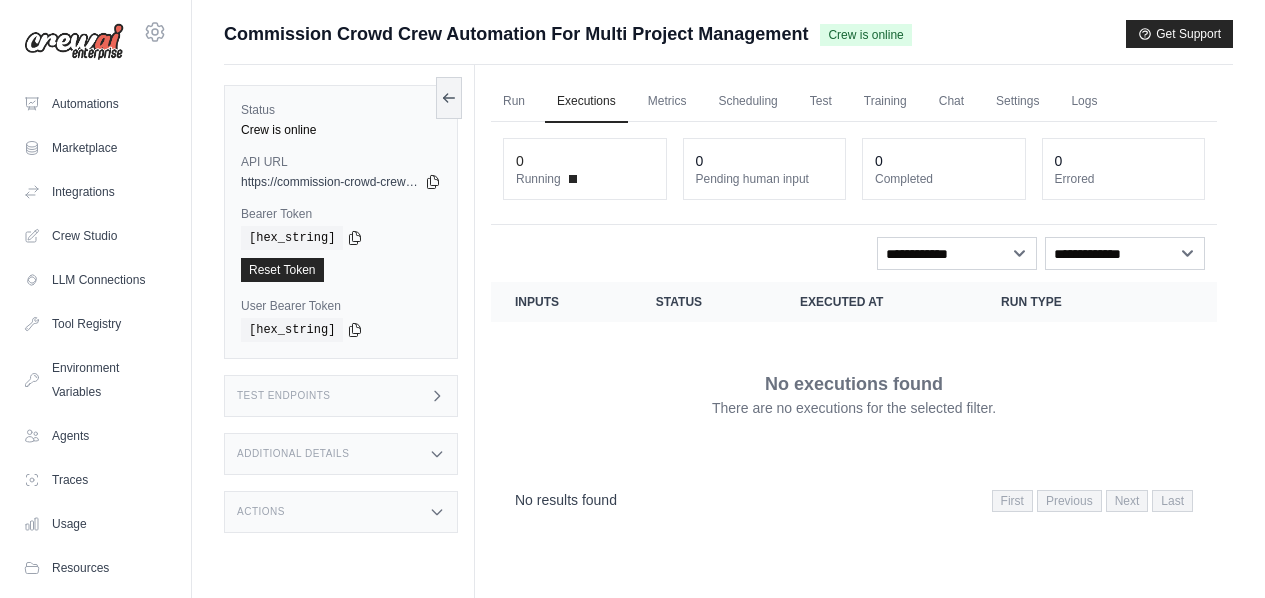 scroll, scrollTop: 0, scrollLeft: 0, axis: both 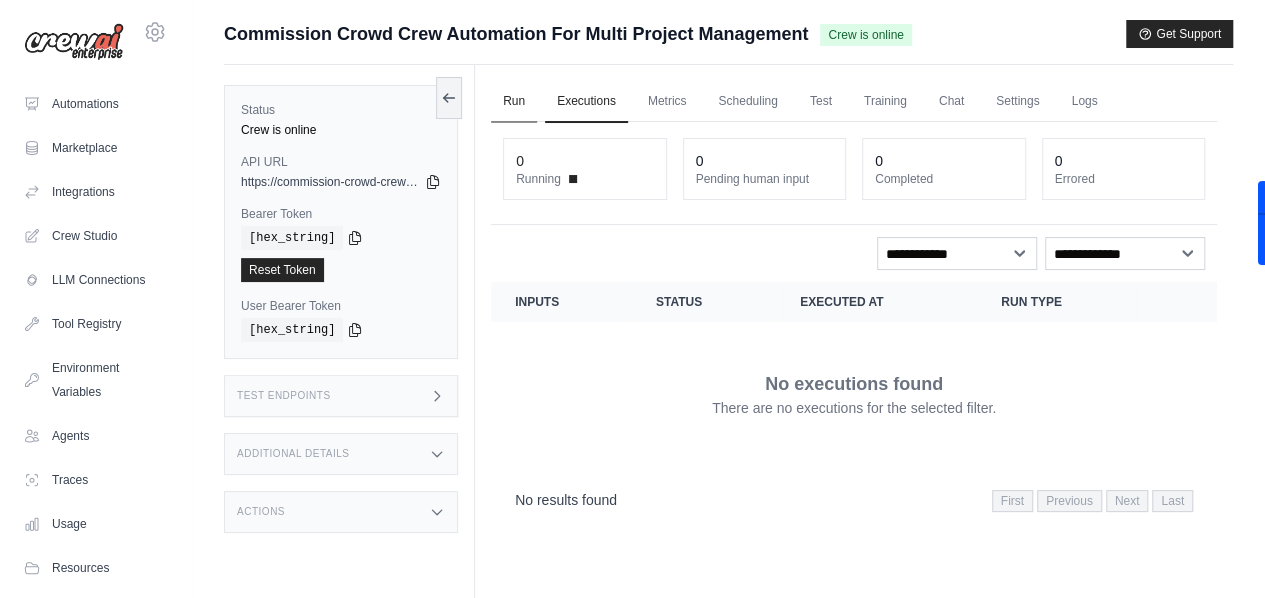 click on "Run" at bounding box center [514, 102] 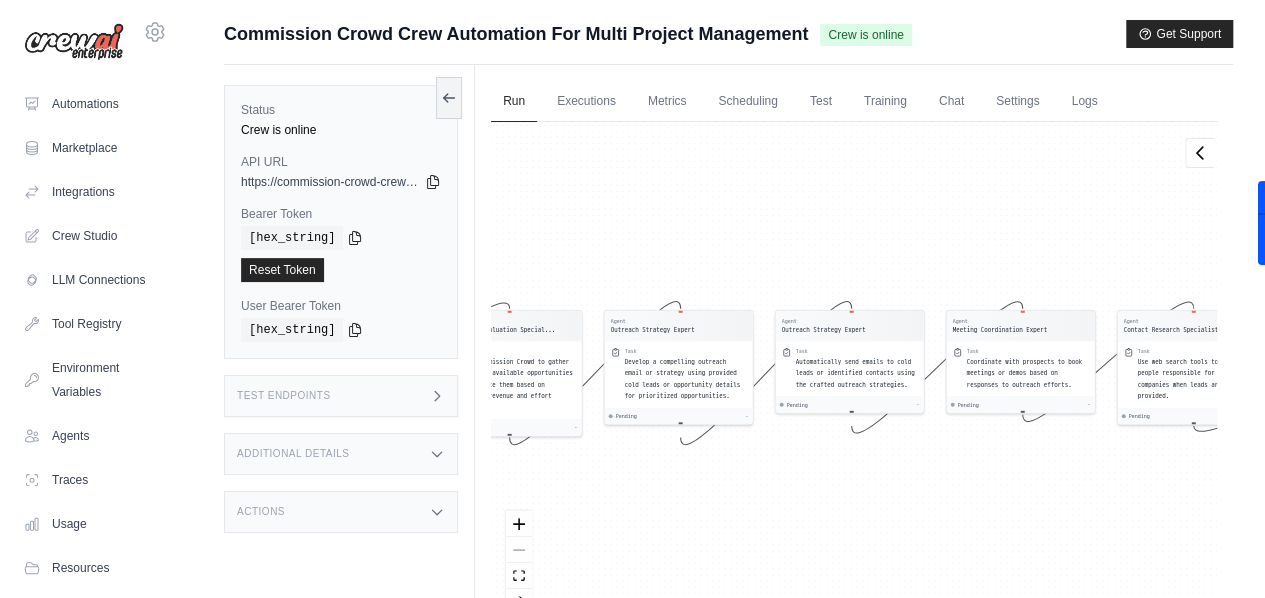 scroll, scrollTop: 84, scrollLeft: 0, axis: vertical 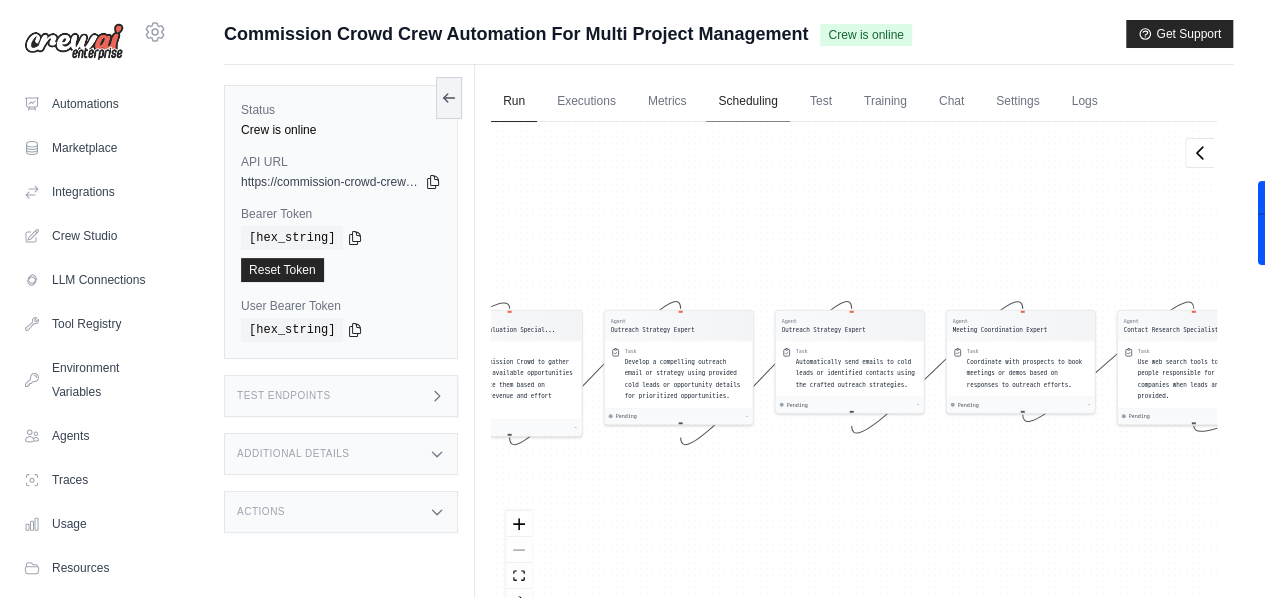 click on "Scheduling" at bounding box center (747, 102) 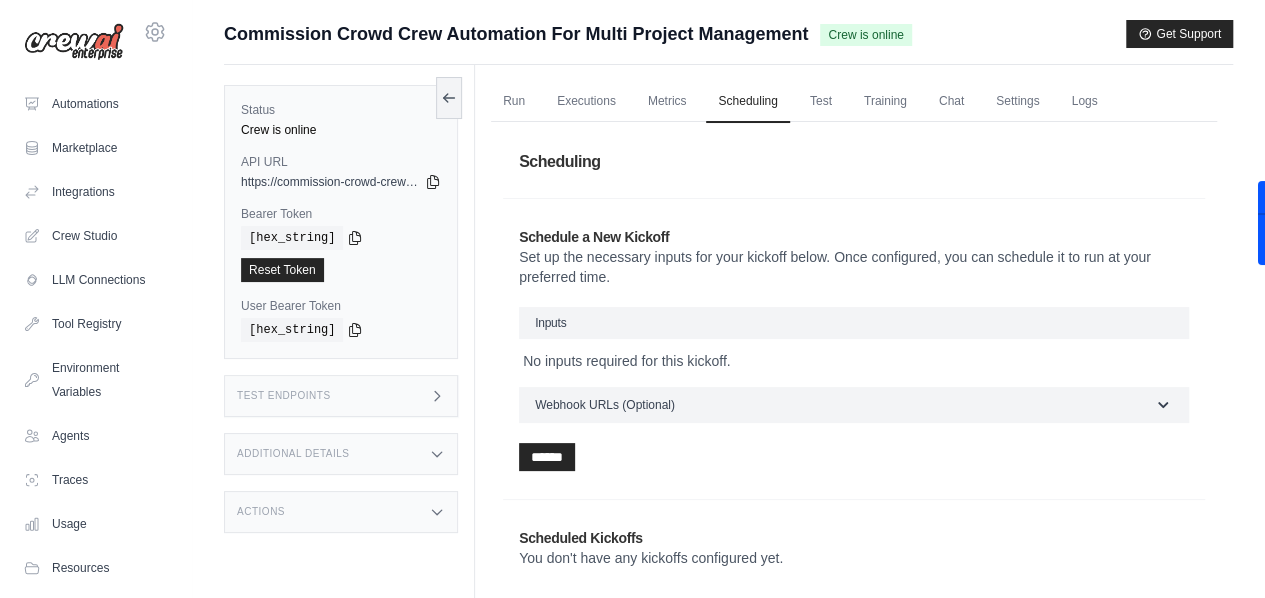 scroll, scrollTop: 84, scrollLeft: 0, axis: vertical 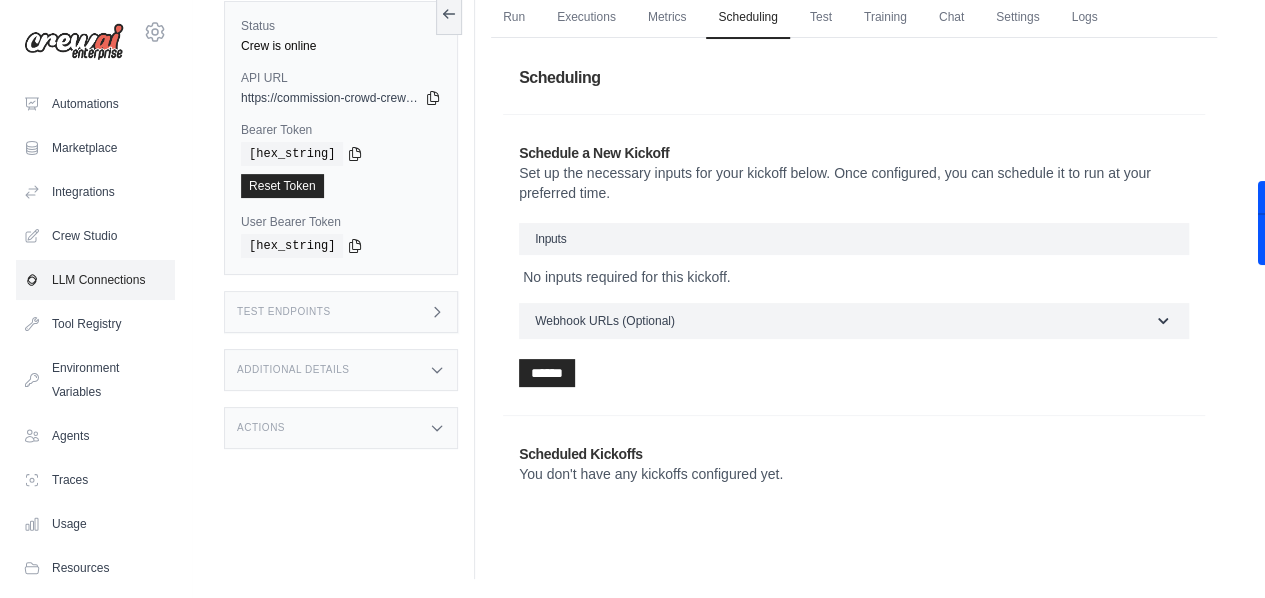 click on "LLM Connections" at bounding box center (95, 280) 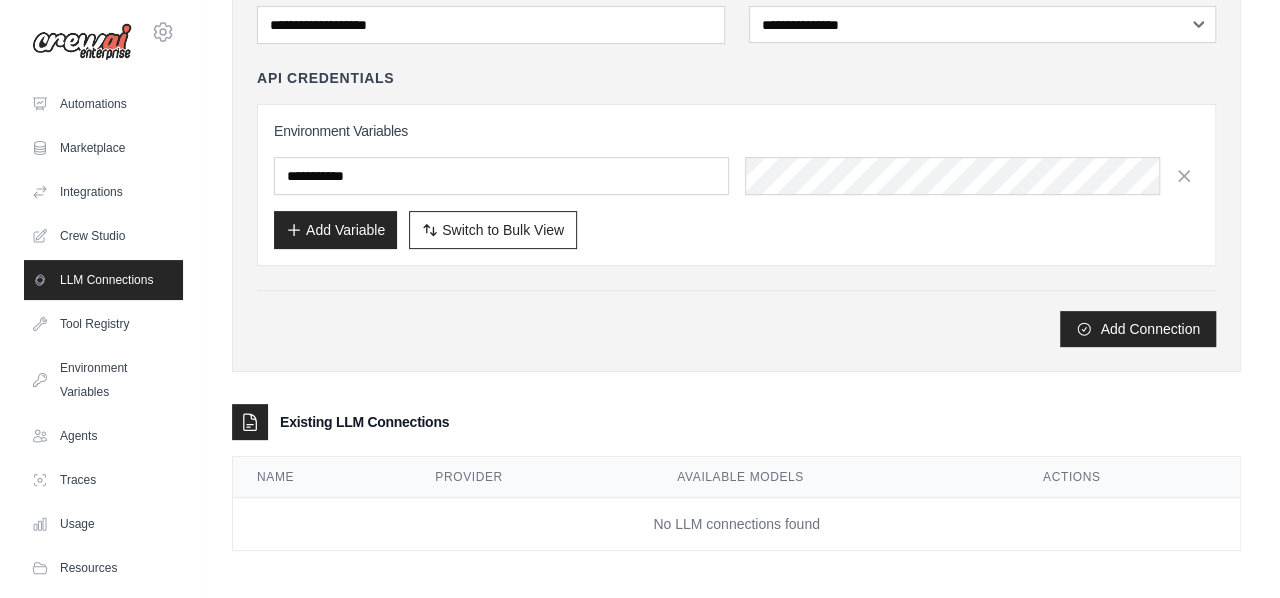 scroll, scrollTop: 0, scrollLeft: 0, axis: both 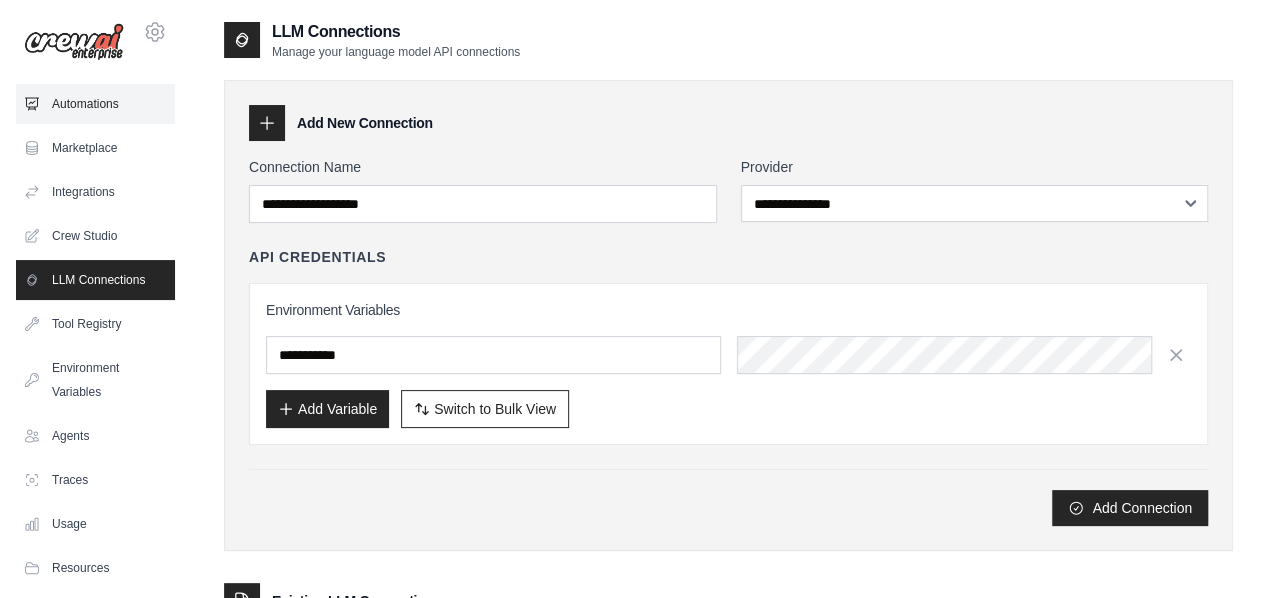 click on "Automations" at bounding box center [95, 104] 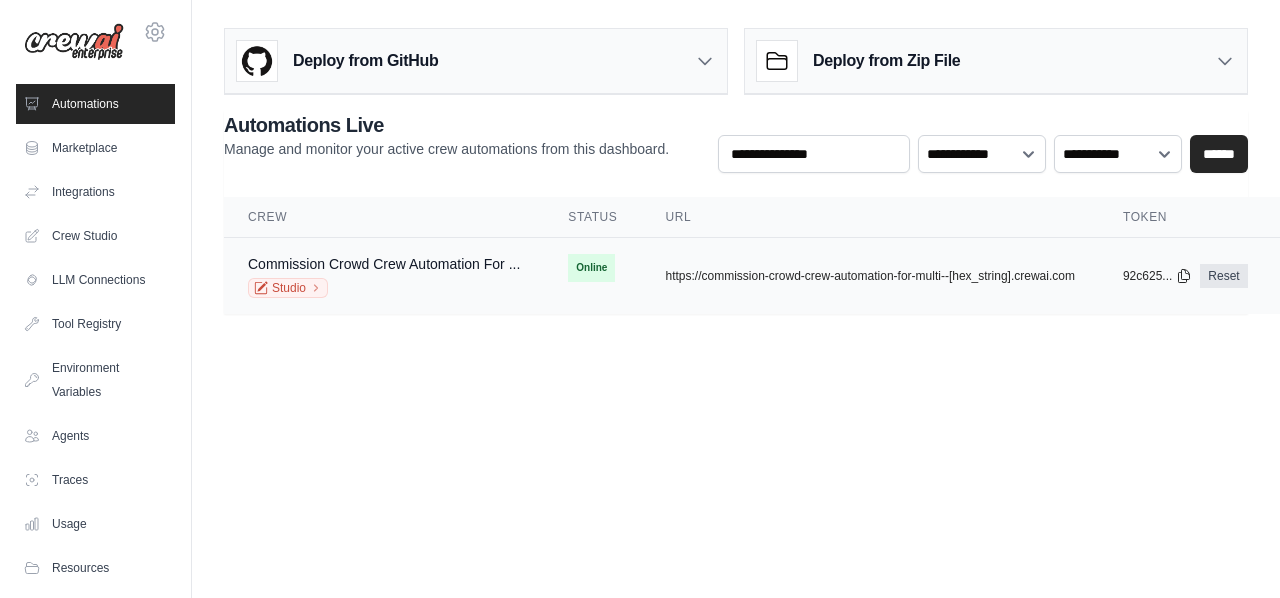 click on "Studio" at bounding box center (384, 288) 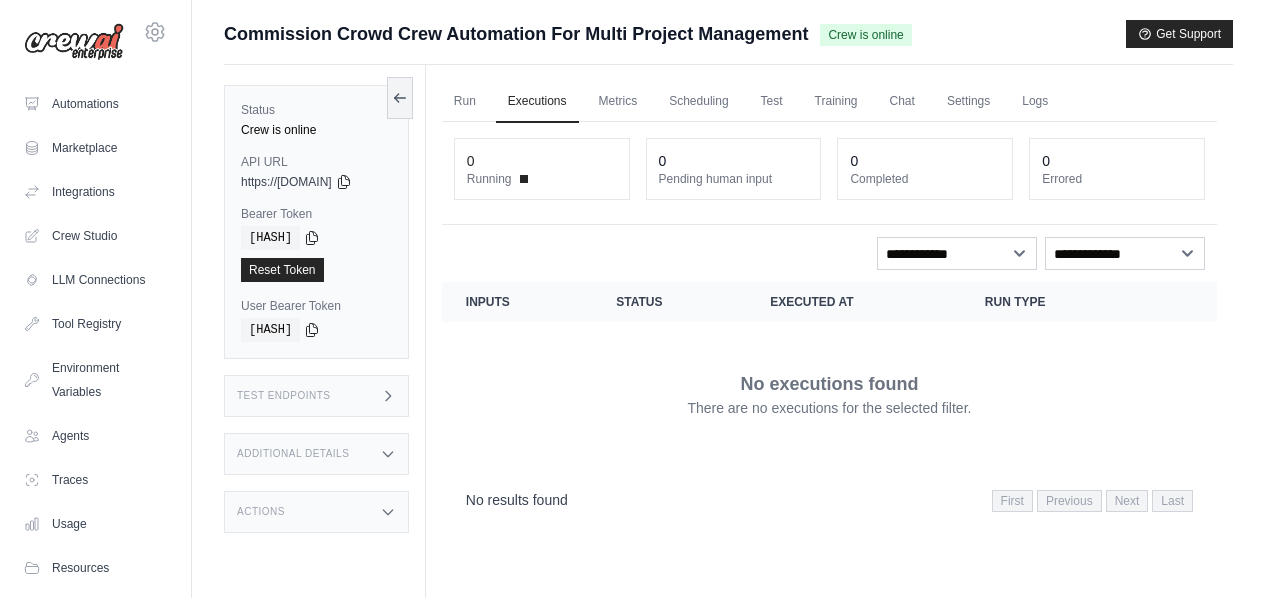 scroll, scrollTop: 0, scrollLeft: 0, axis: both 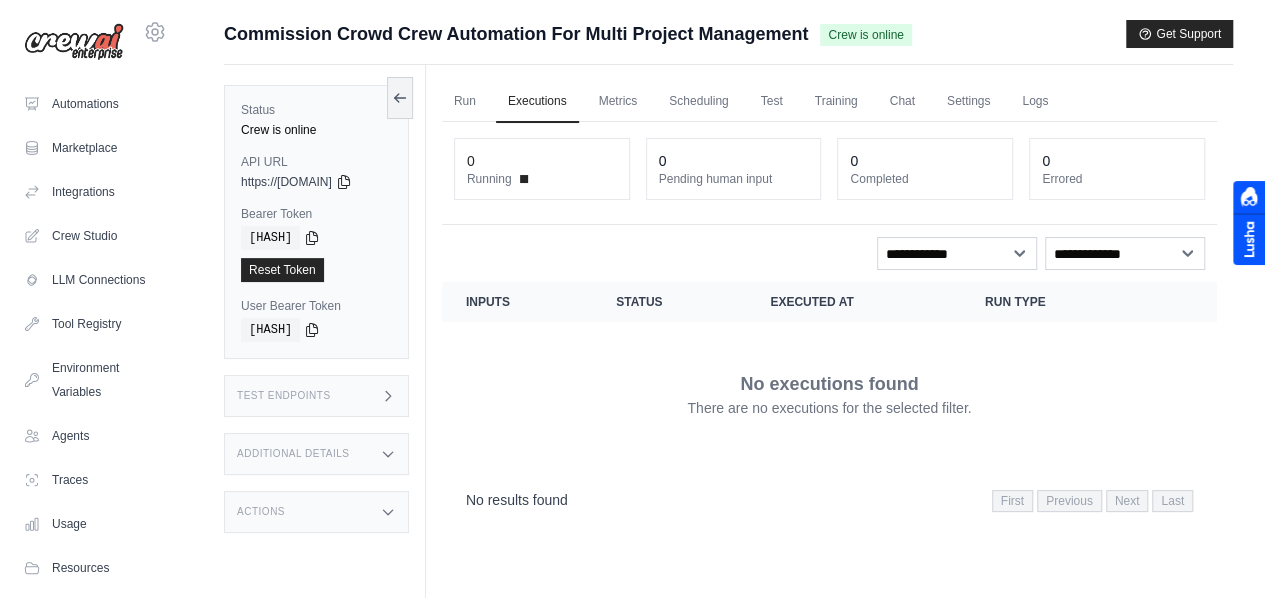 click on "Crew is online" at bounding box center [316, 130] 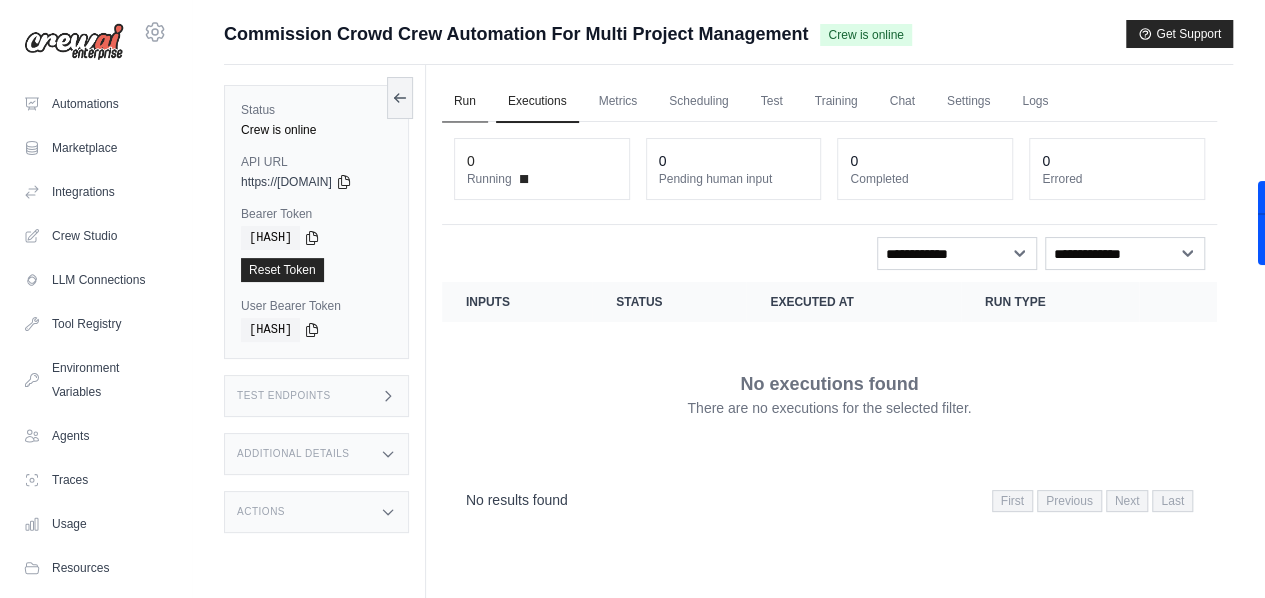 click on "Run" at bounding box center (465, 102) 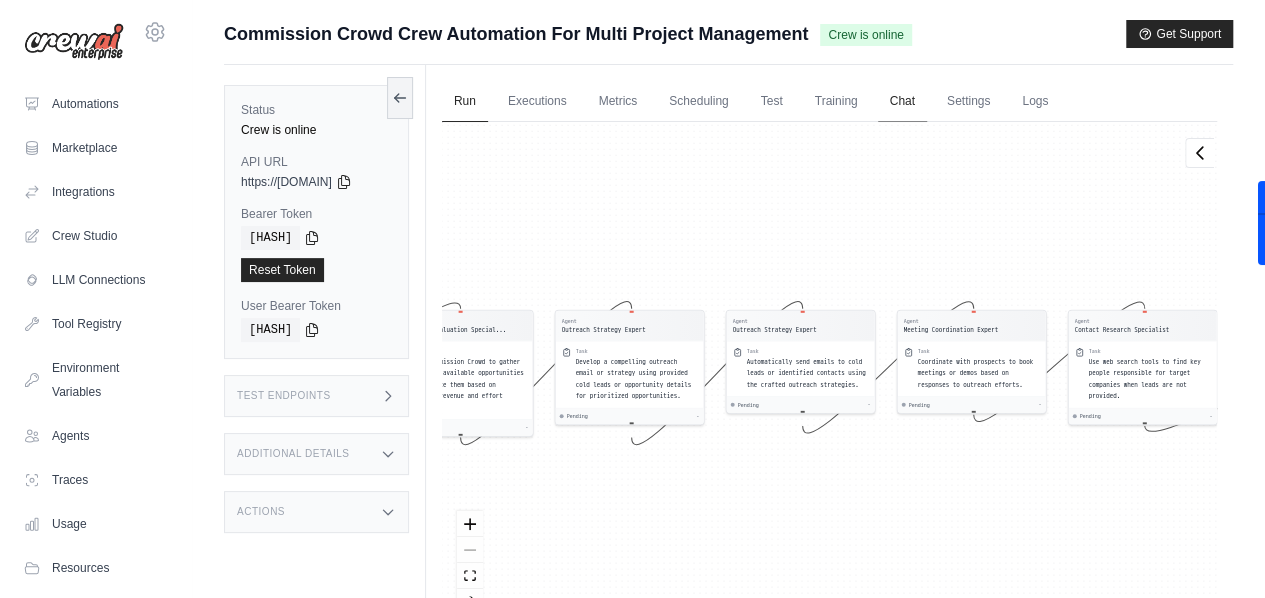 click on "Chat" at bounding box center [902, 102] 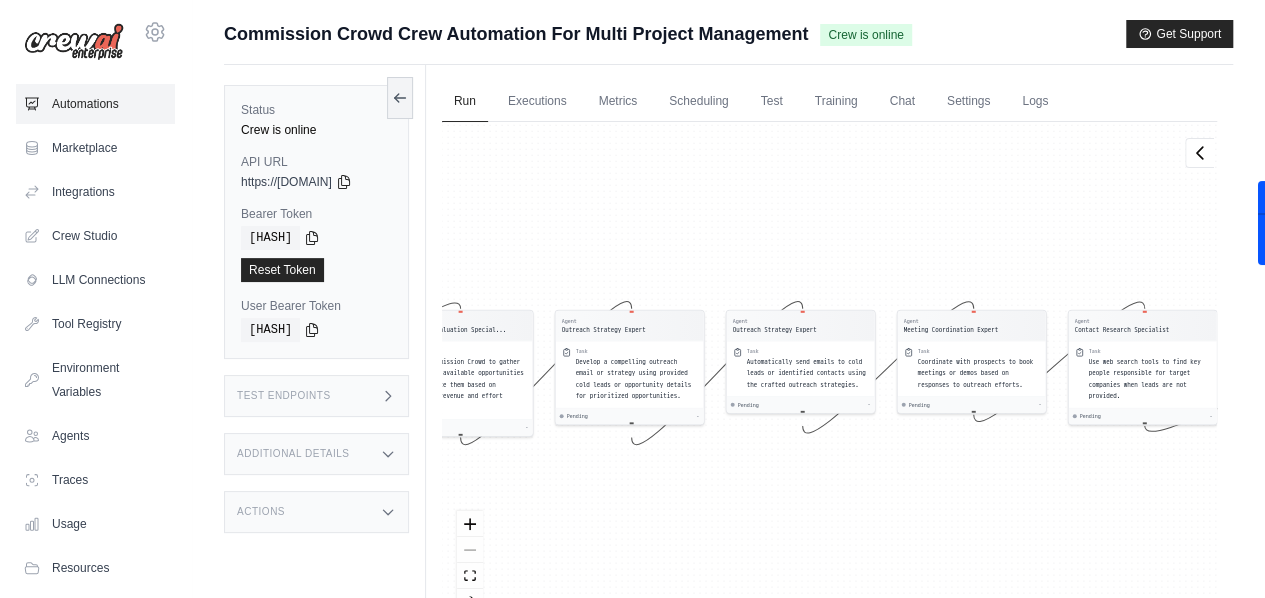 click on "Automations" at bounding box center (95, 104) 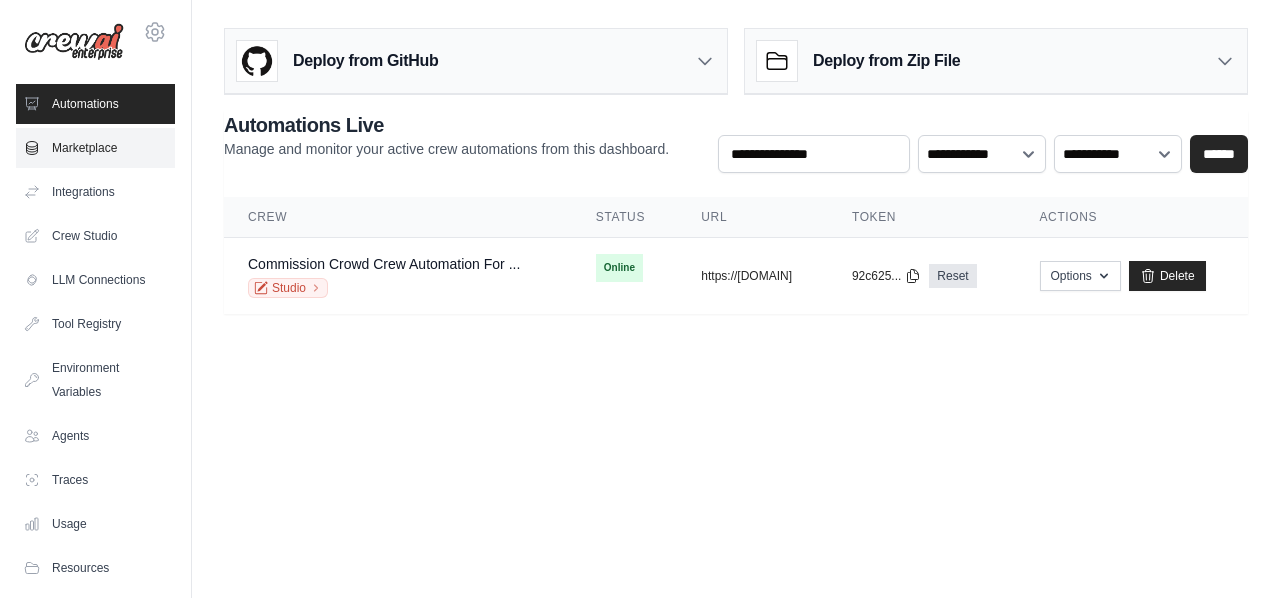 click on "Marketplace" at bounding box center [95, 148] 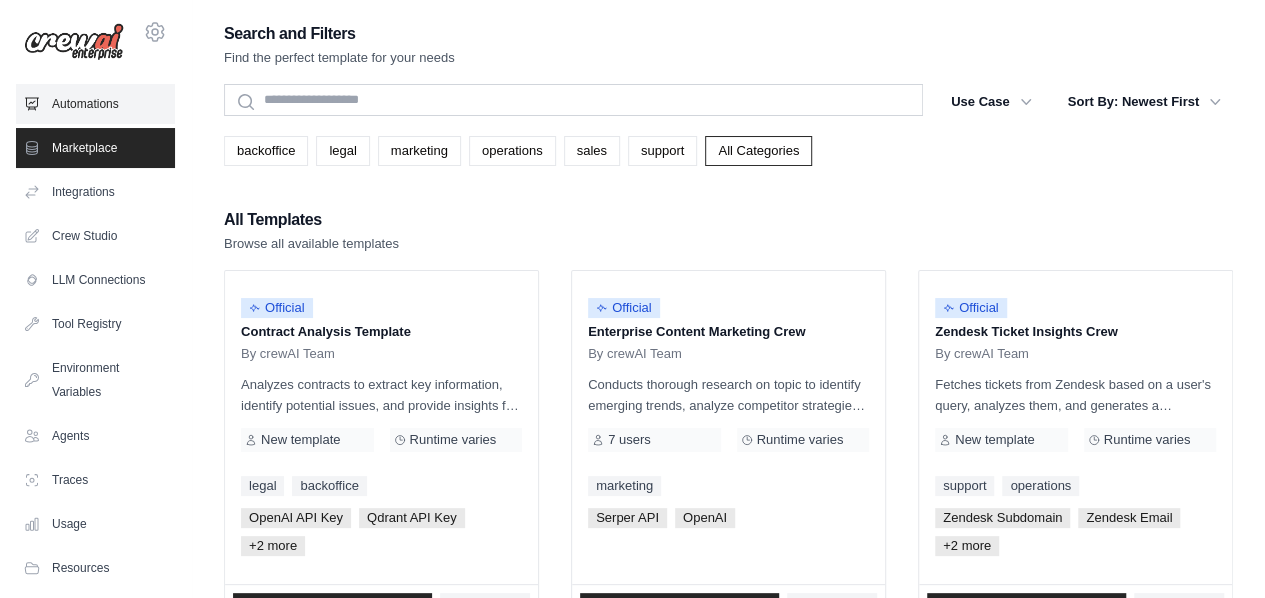 click on "Automations" at bounding box center [95, 104] 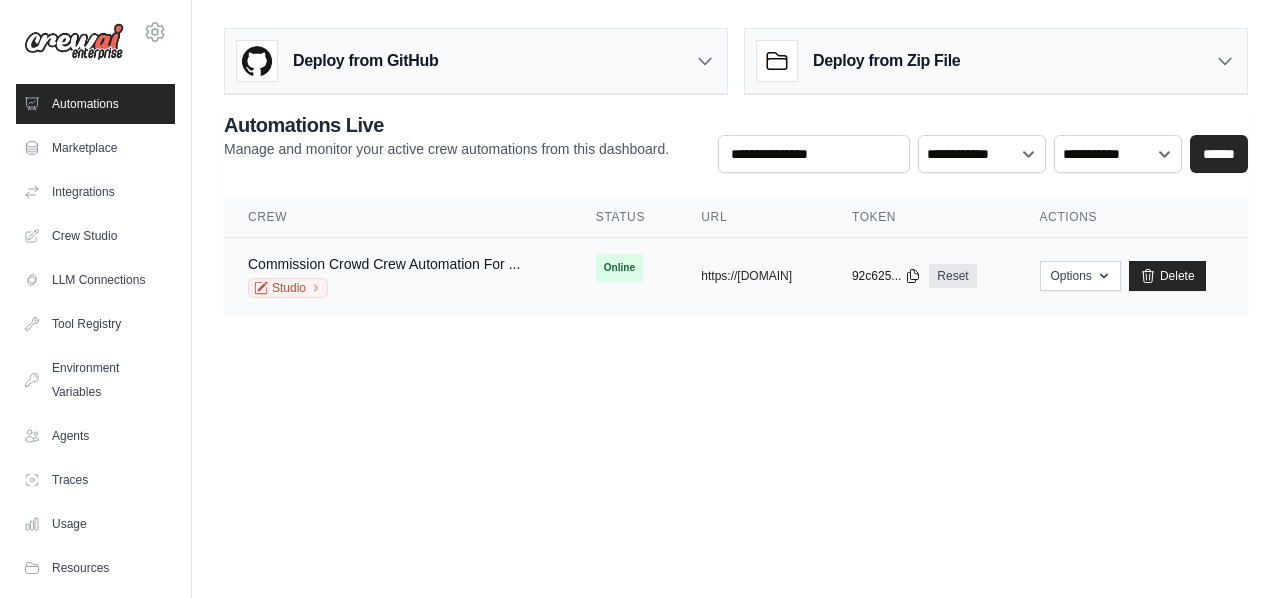 click on "92c625..." at bounding box center (886, 276) 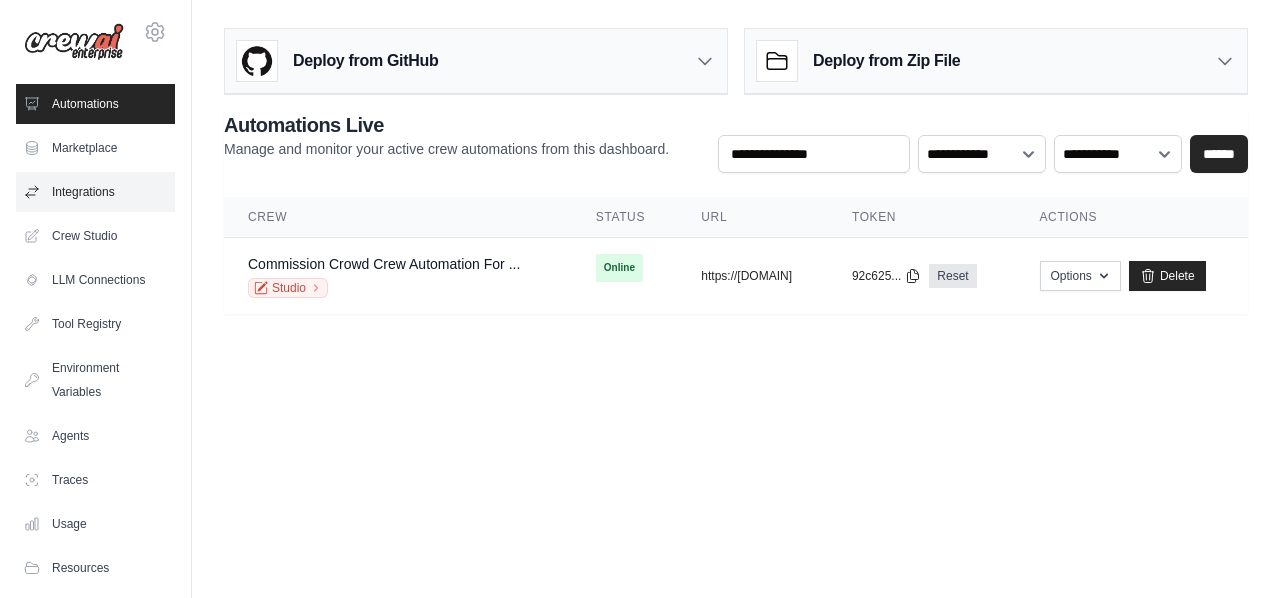 click on "Integrations" at bounding box center [95, 192] 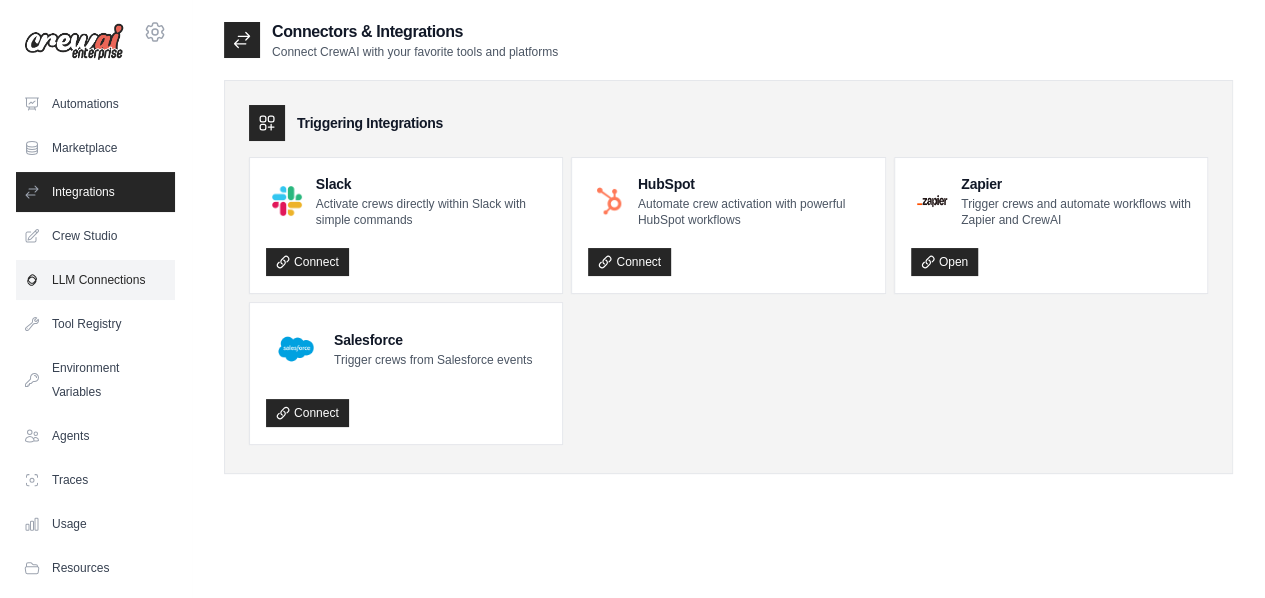 click on "LLM Connections" at bounding box center (95, 280) 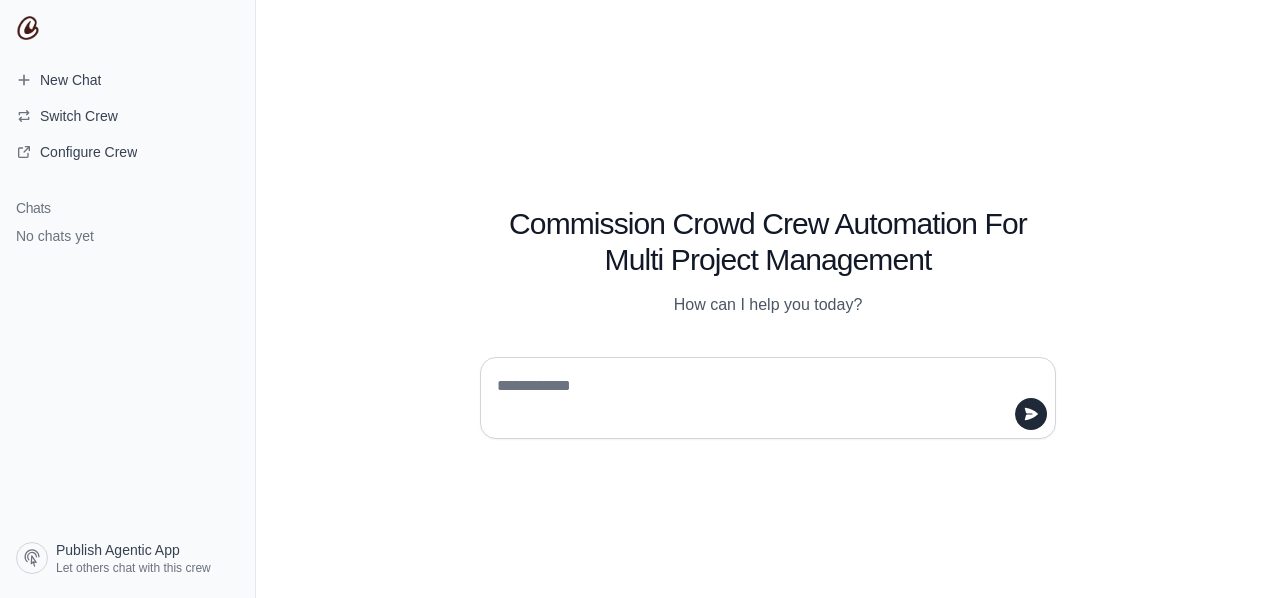 scroll, scrollTop: 0, scrollLeft: 0, axis: both 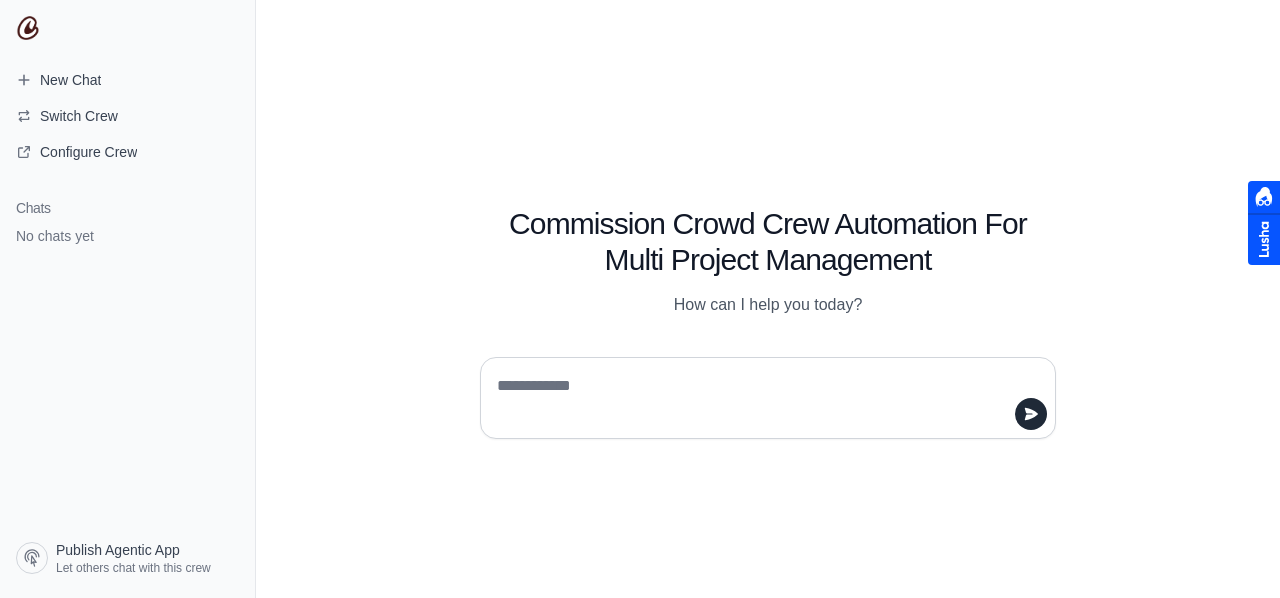 click at bounding box center (768, 398) 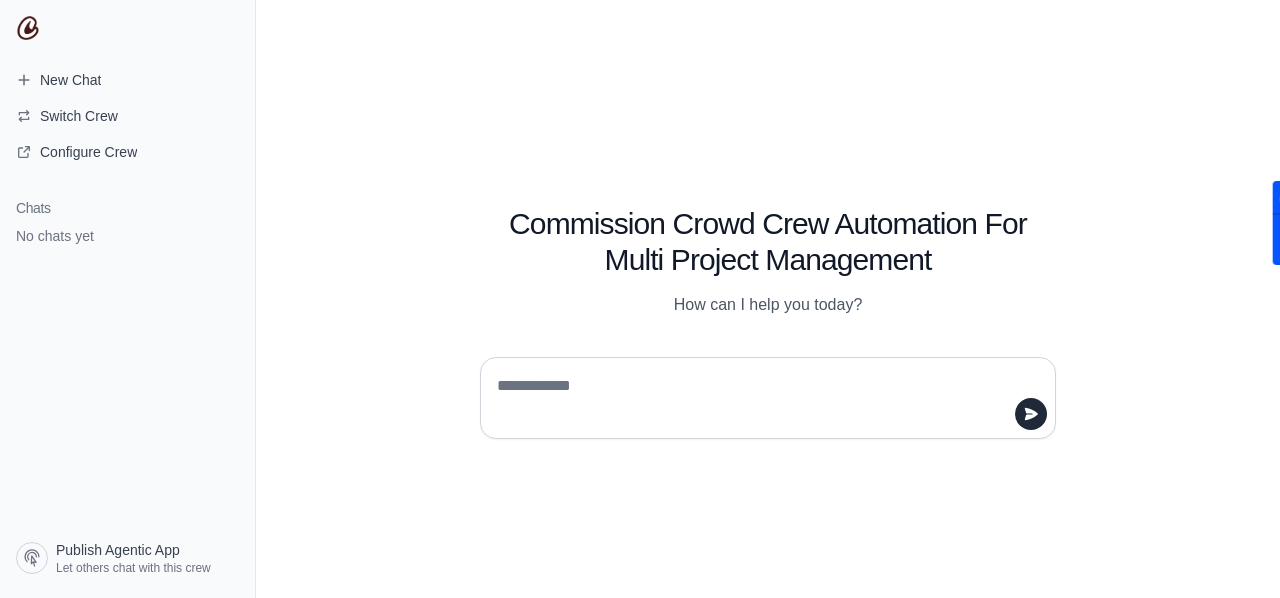 click at bounding box center (768, 398) 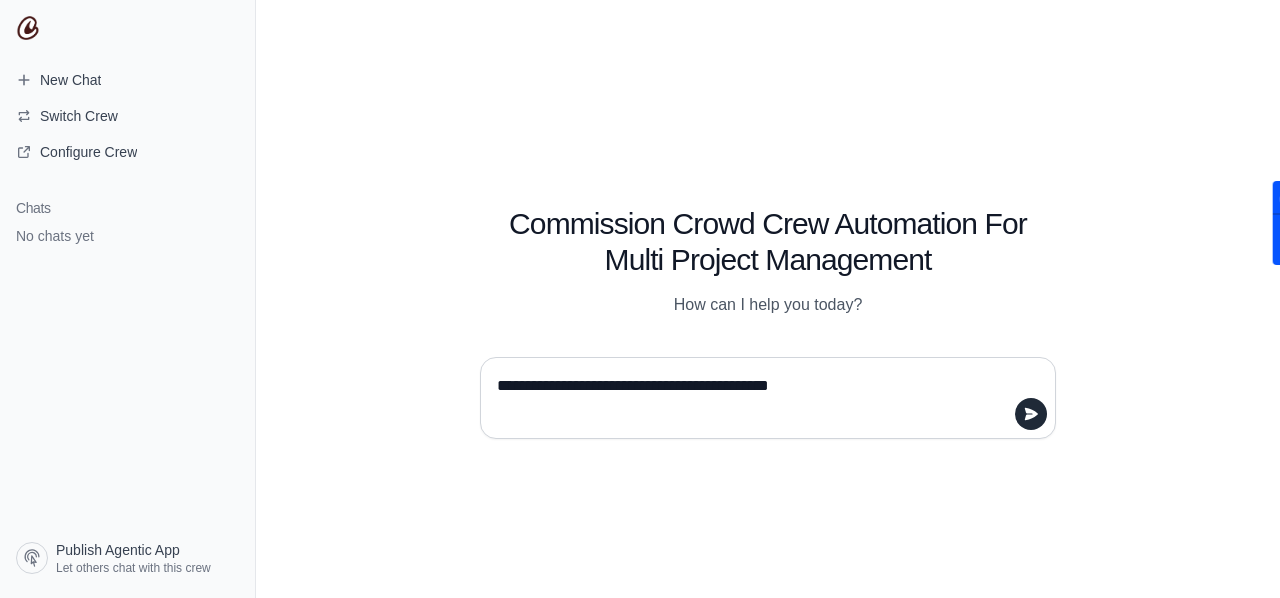 type on "**********" 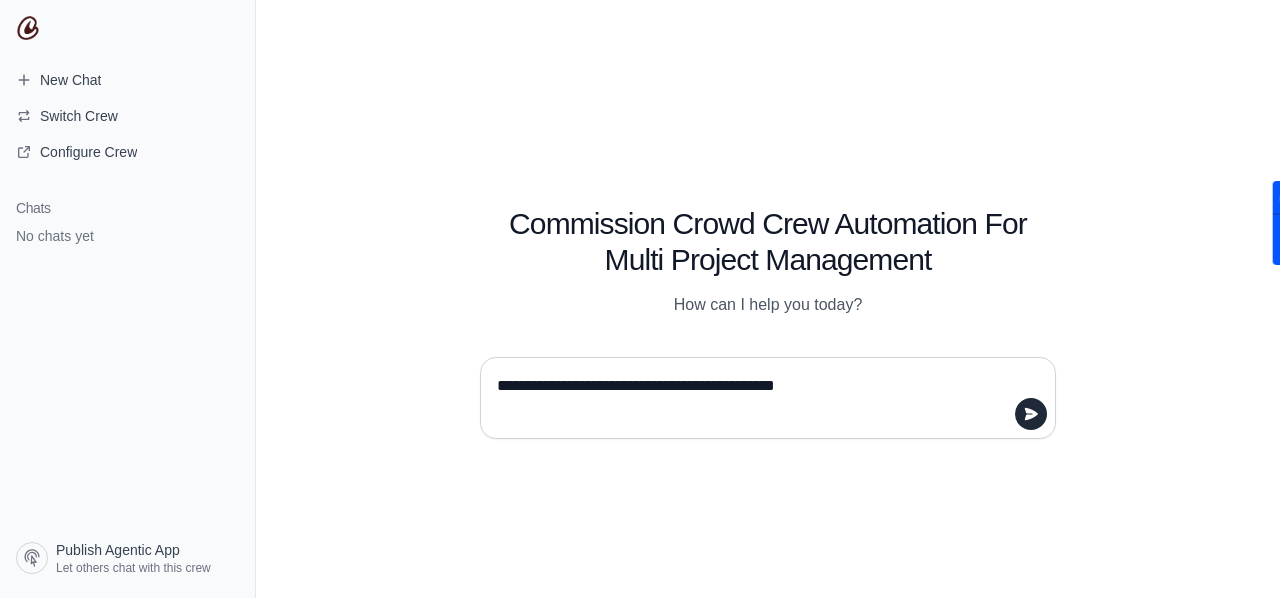type 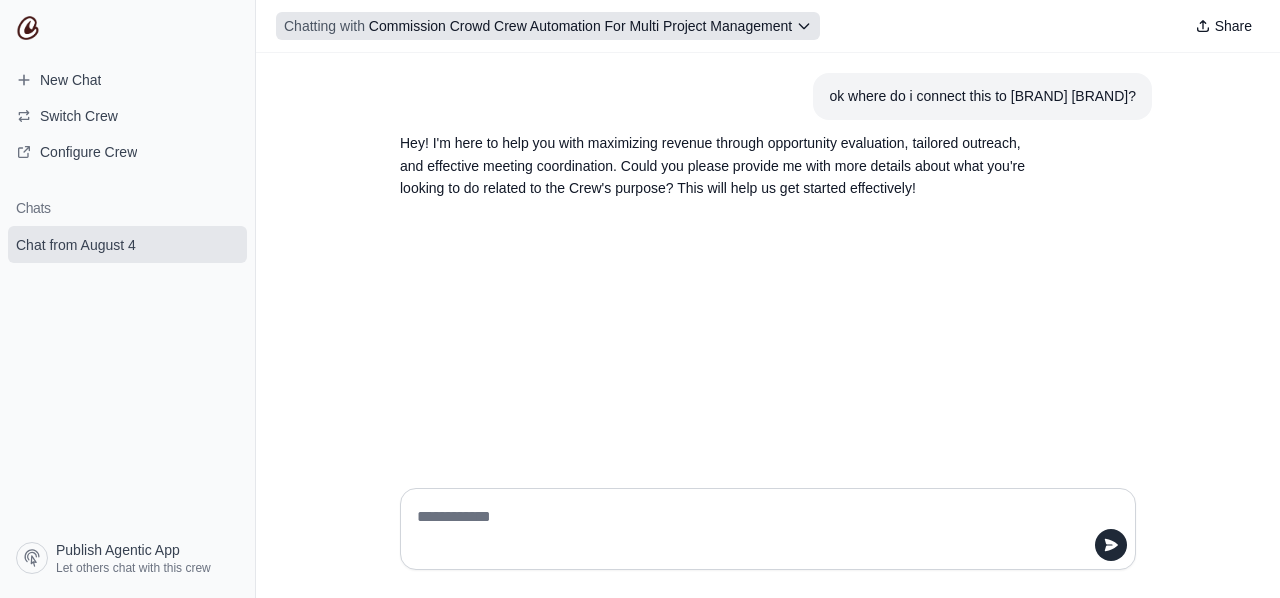 click on "Commission Crowd Crew Automation For Multi Project Management" at bounding box center [580, 26] 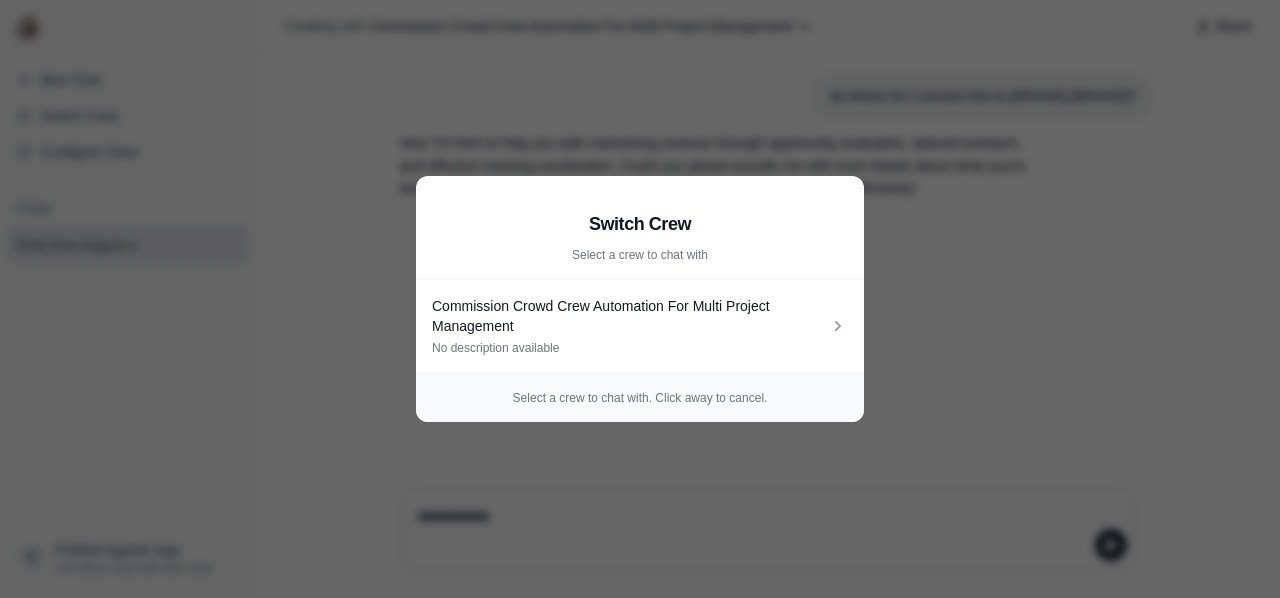 click on "Switch Crew
Select a crew to chat with
[BRAND] [BRAND] [BRAND] For Multi Project Management
No description available
Select a crew to chat with. Click away to cancel." at bounding box center [640, 299] 